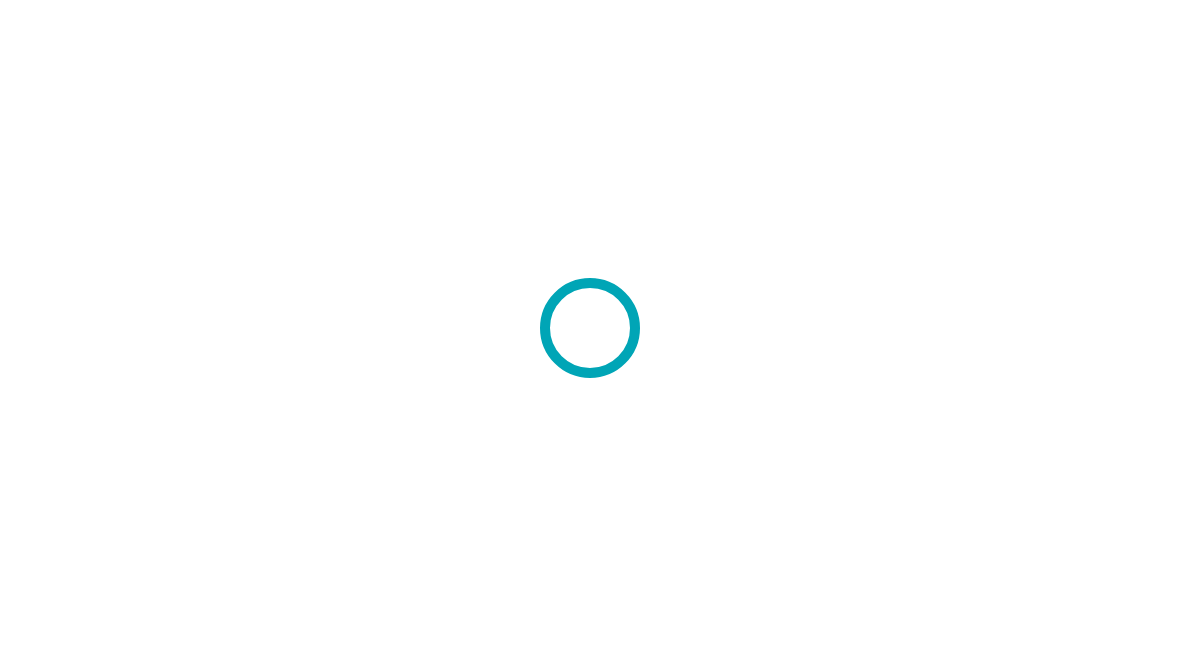 scroll, scrollTop: 0, scrollLeft: 0, axis: both 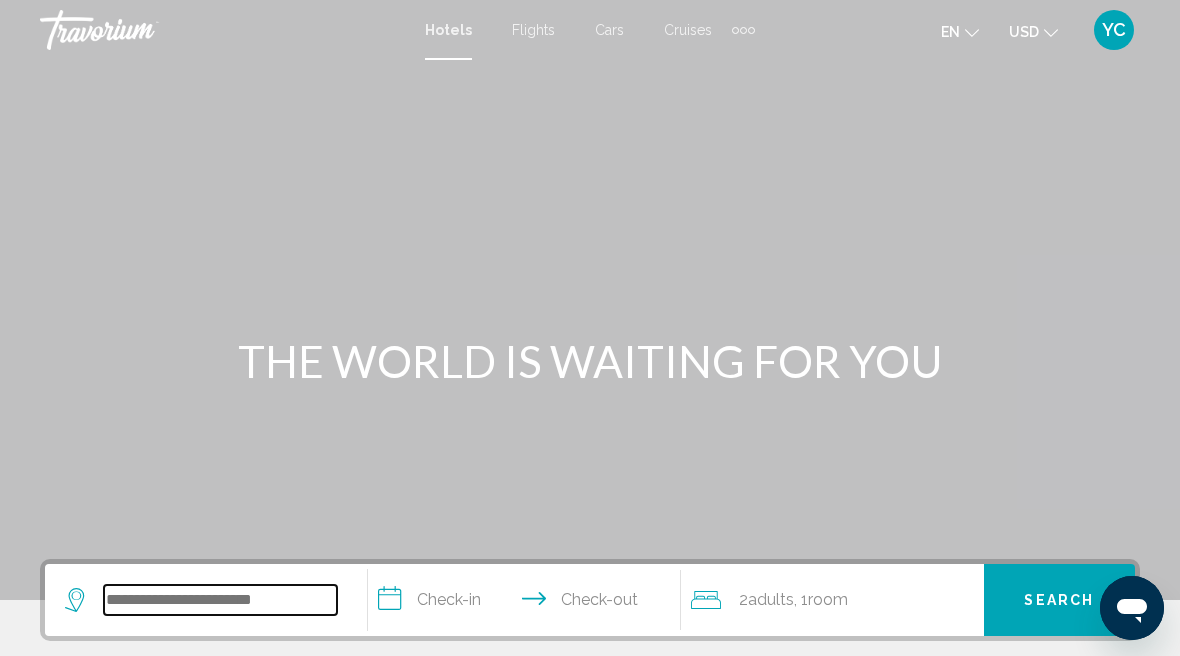 click at bounding box center (220, 600) 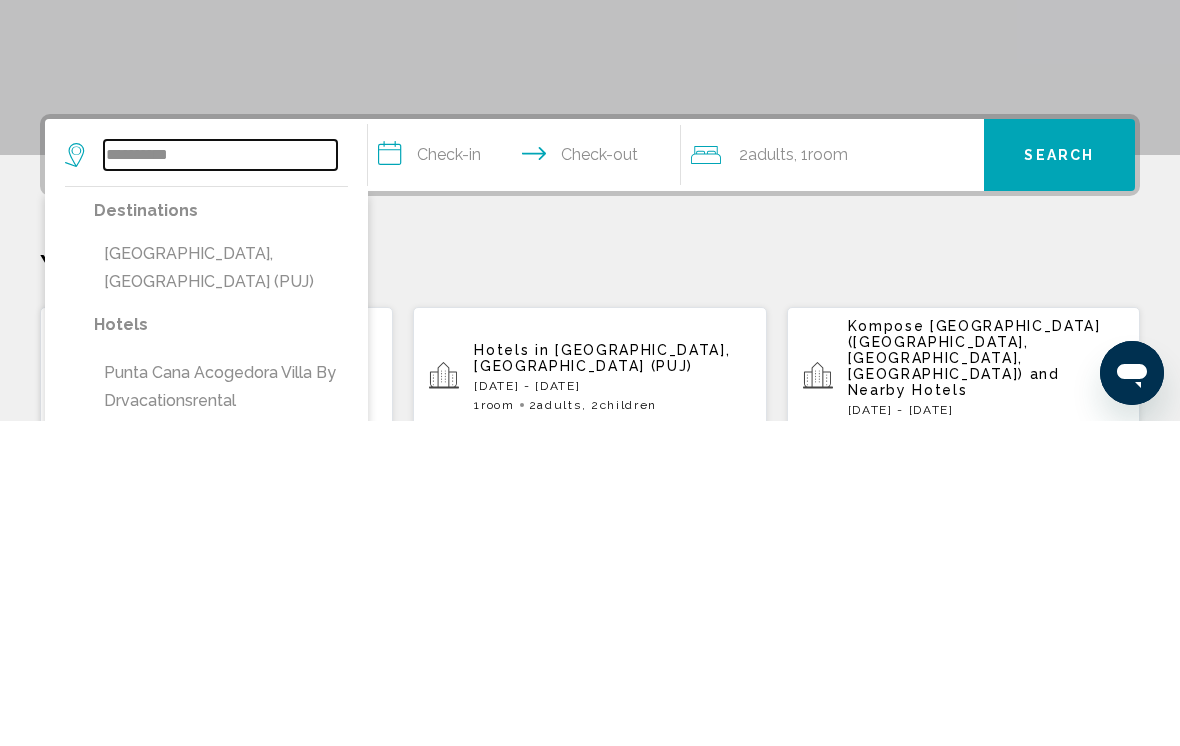 scroll, scrollTop: 123, scrollLeft: 0, axis: vertical 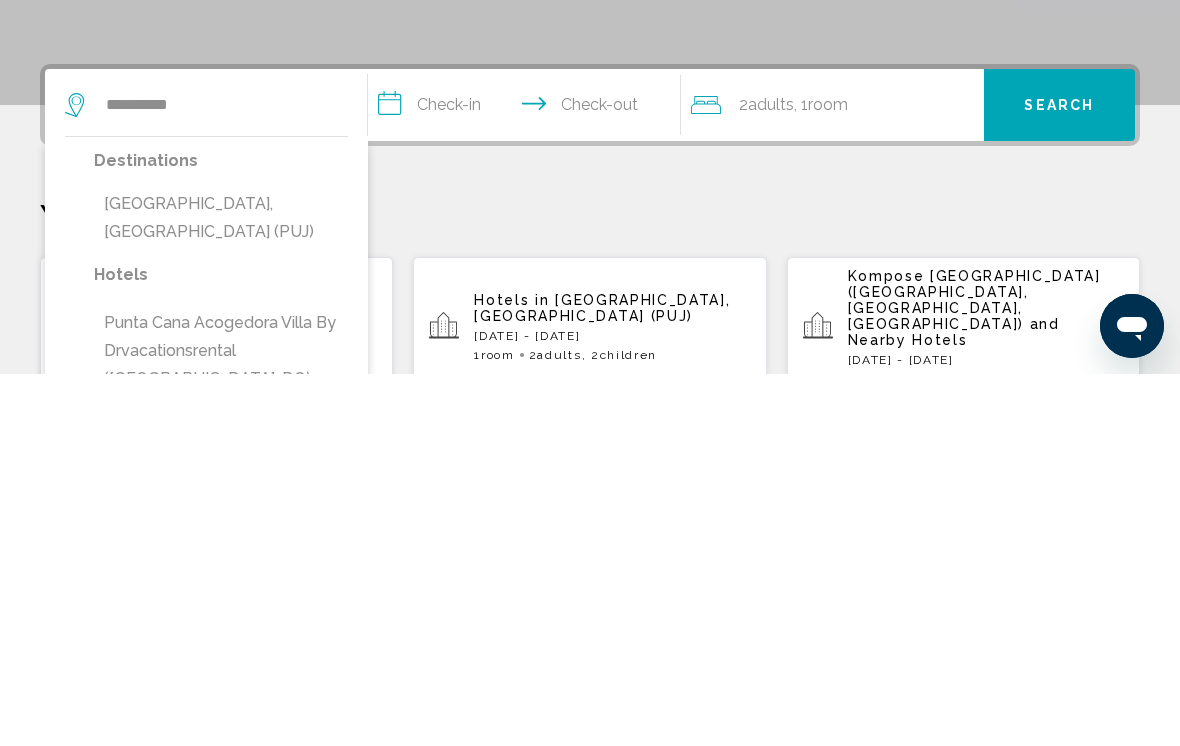 click on "[GEOGRAPHIC_DATA], [GEOGRAPHIC_DATA] (PUJ)" at bounding box center (221, 590) 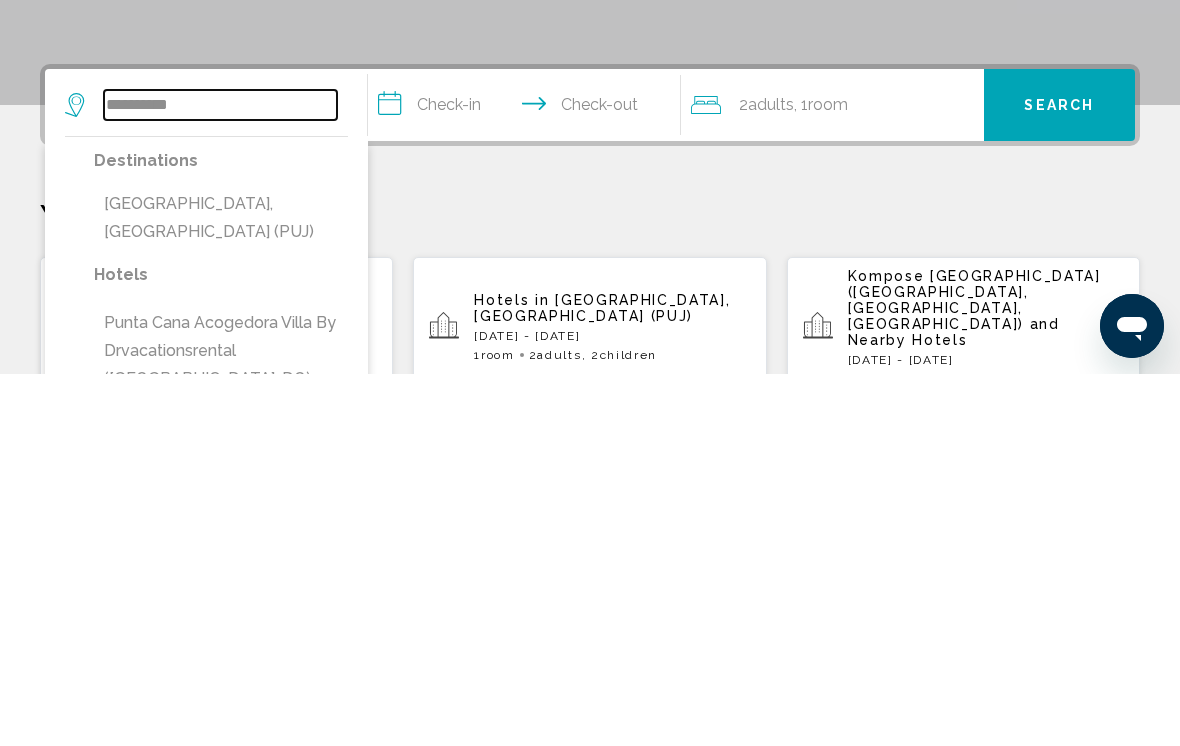 type on "**********" 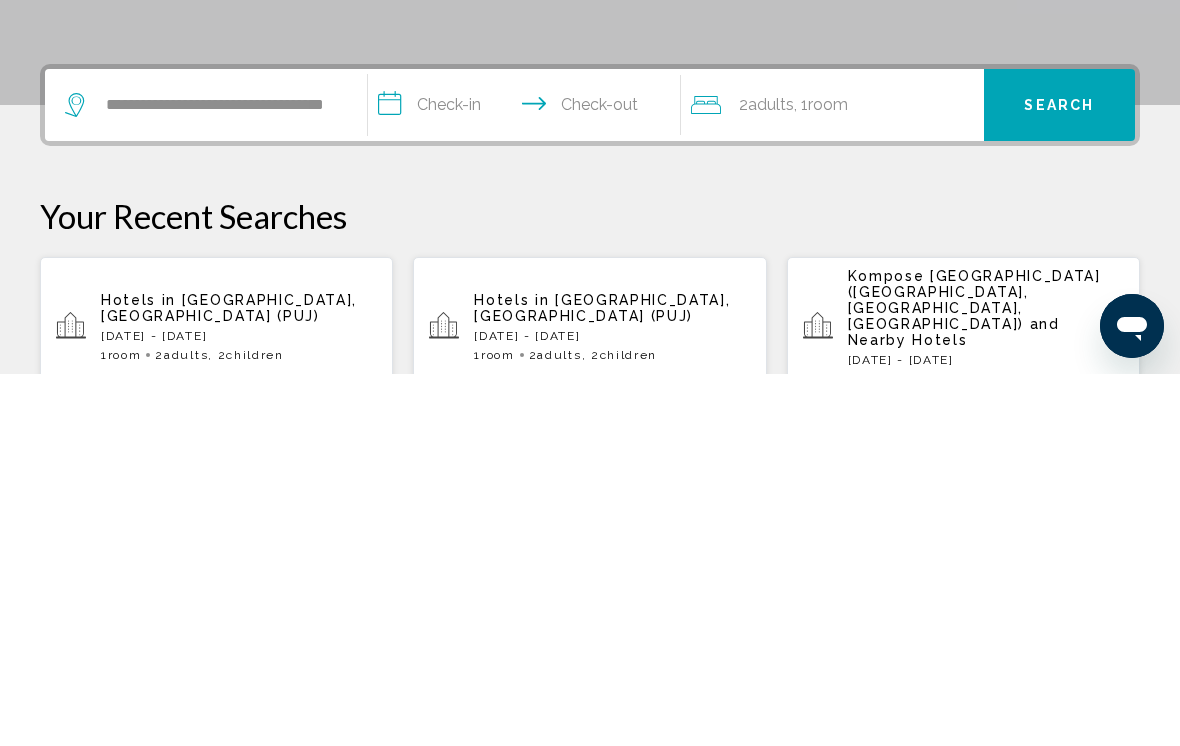 click on "**********" at bounding box center [528, 480] 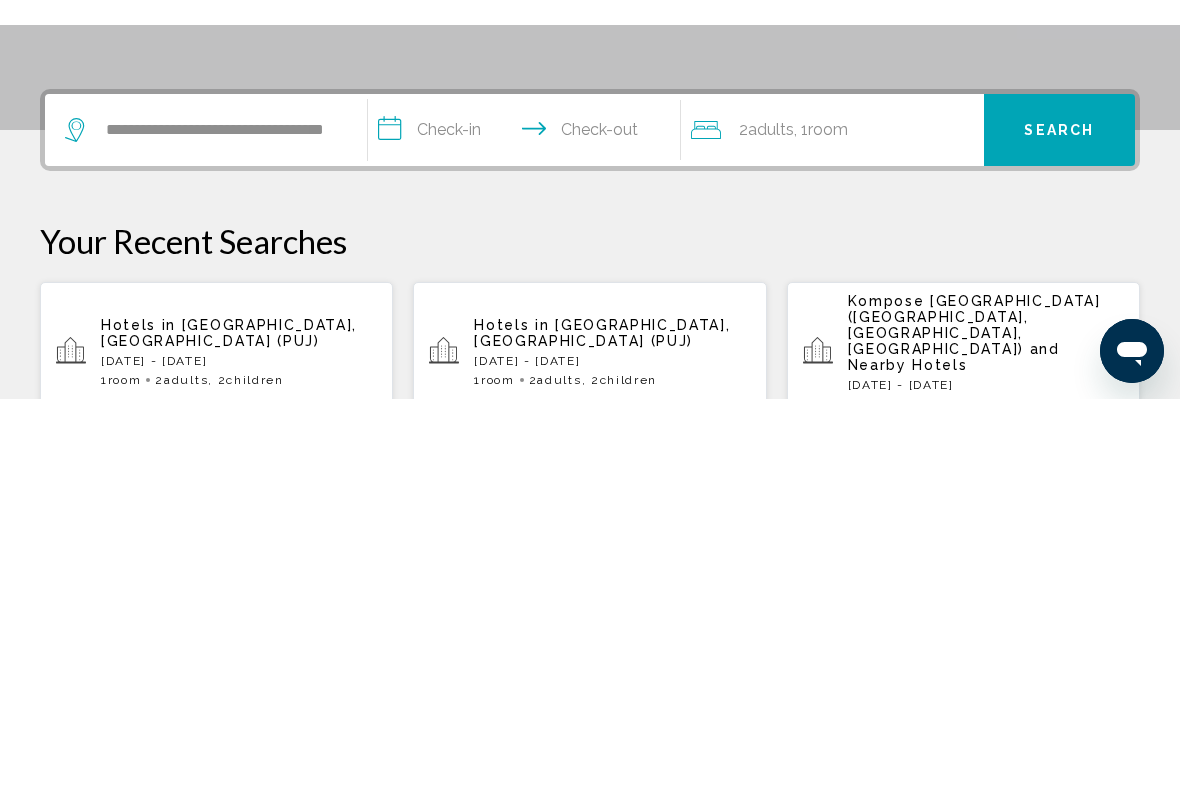 scroll, scrollTop: 494, scrollLeft: 0, axis: vertical 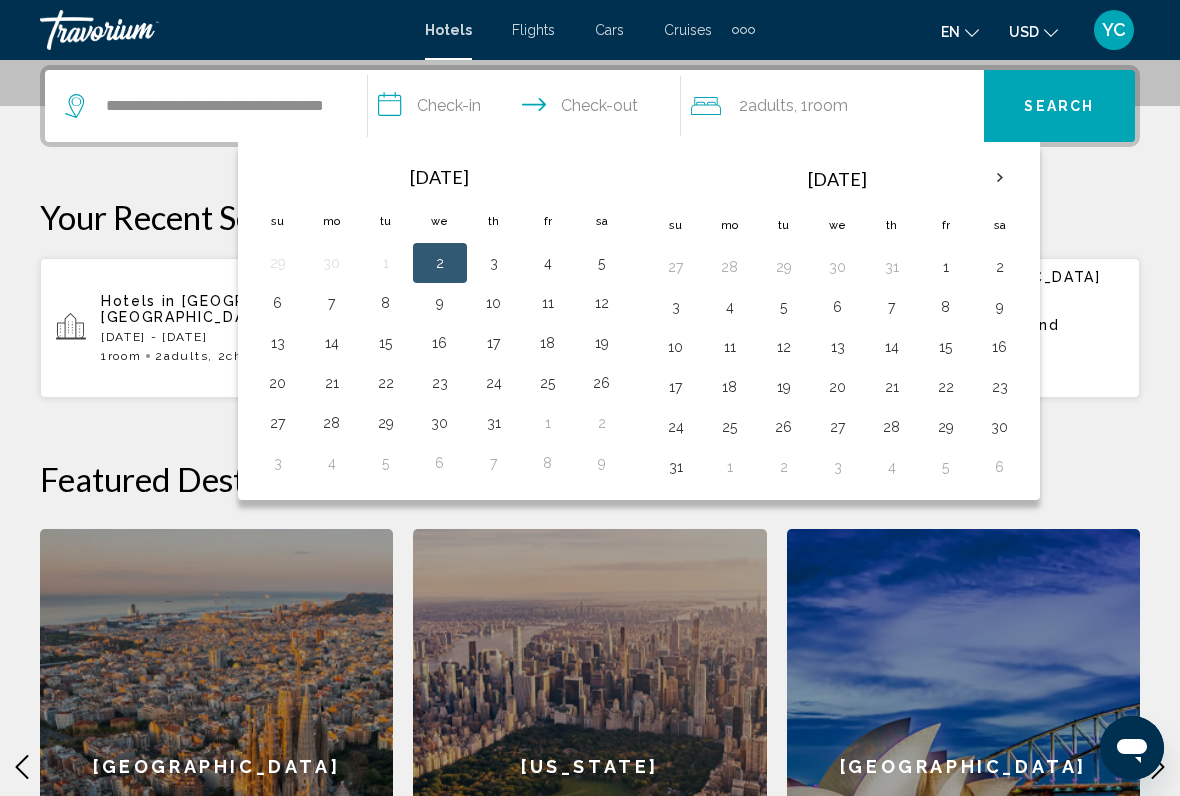 click on "3" at bounding box center [676, 307] 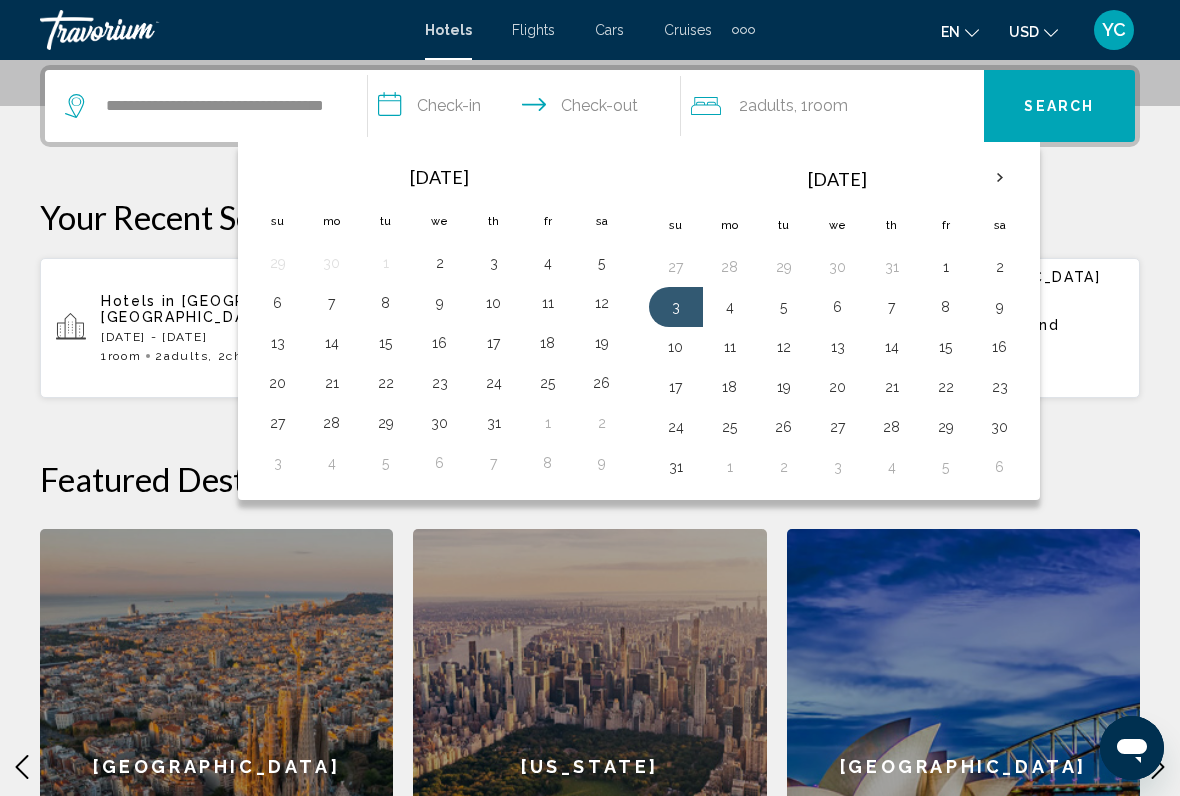 click on "7" at bounding box center [892, 307] 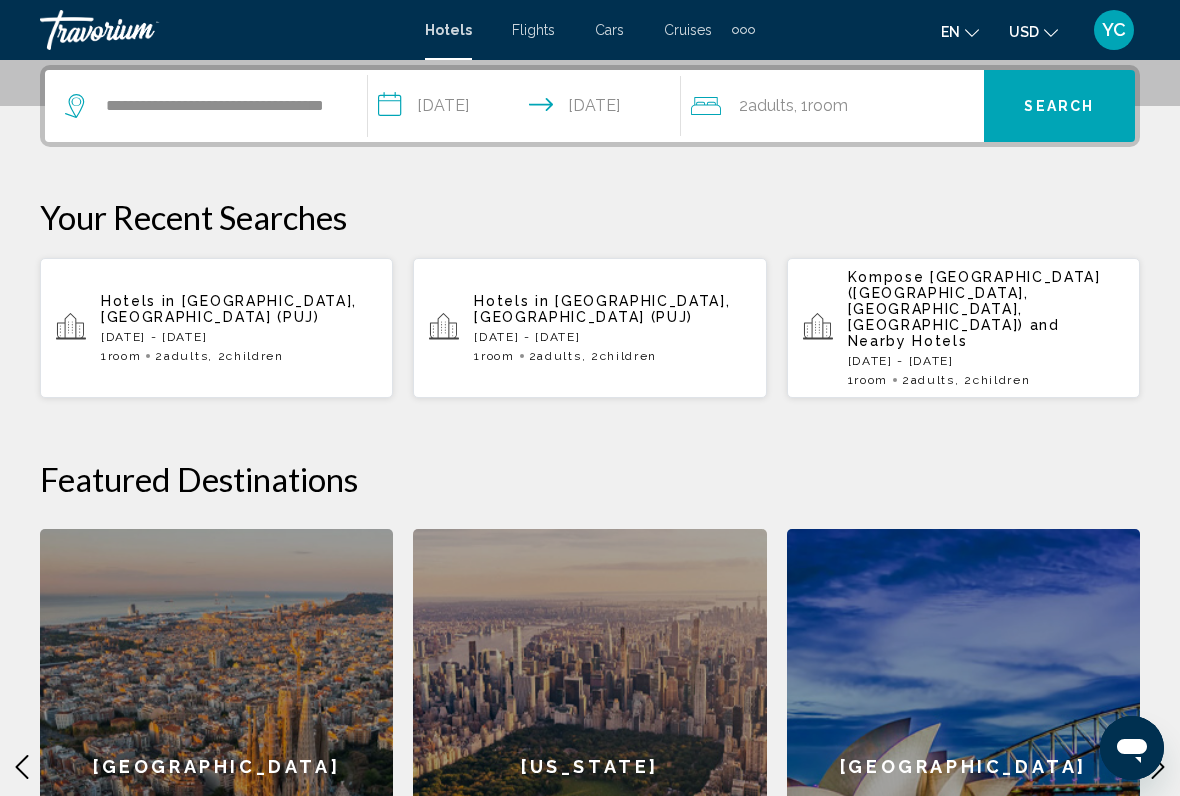 click on "2  Adult Adults , 1  Room rooms" 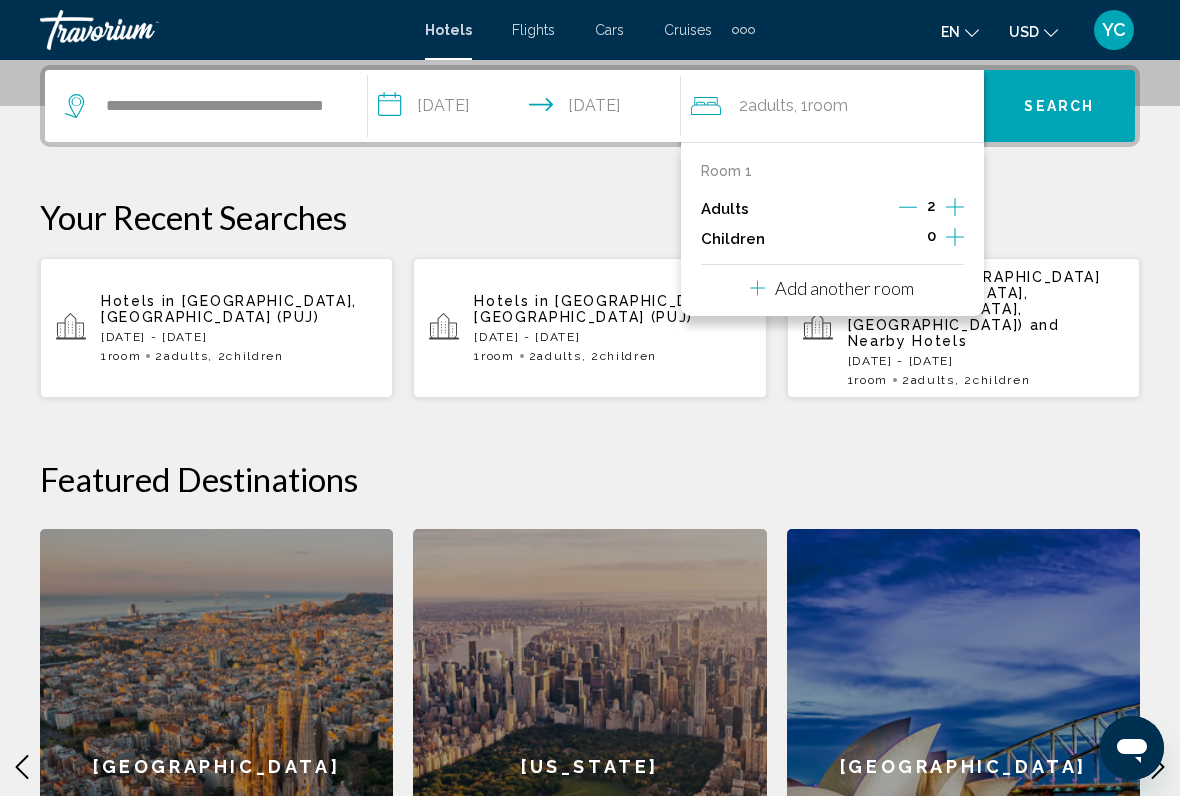 click 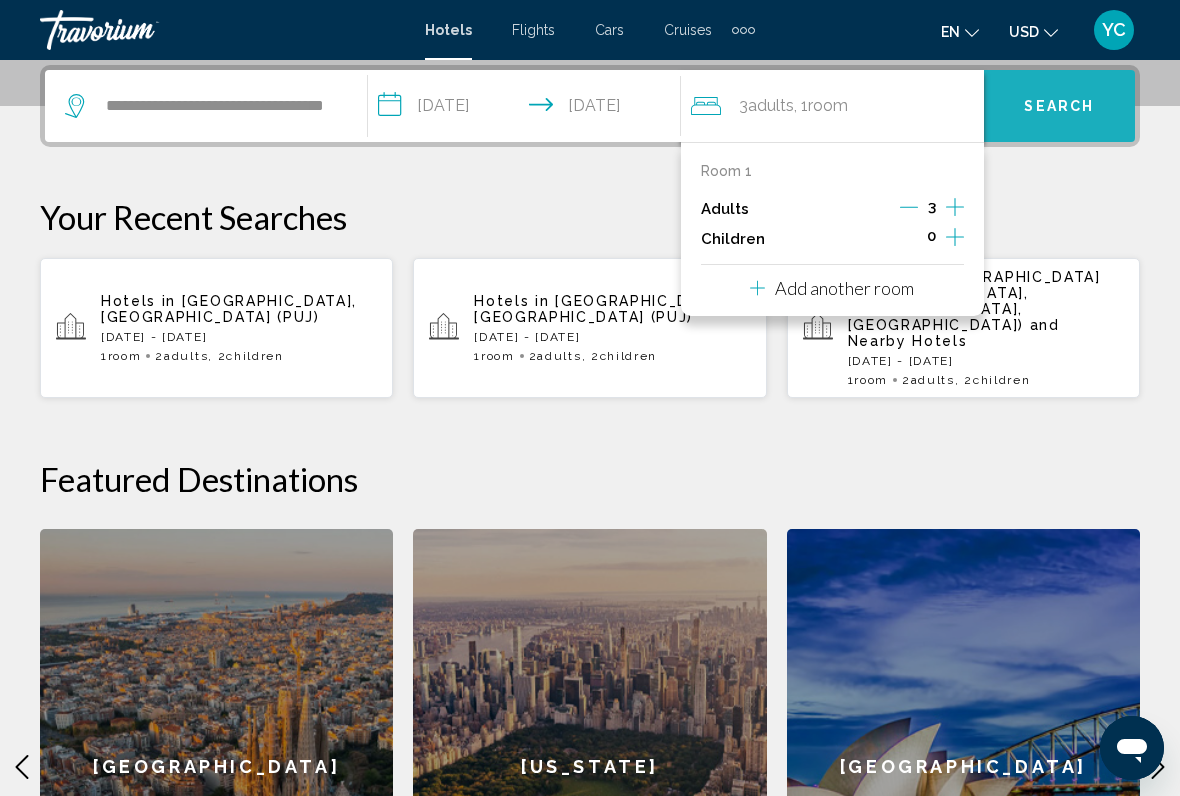 click on "Search" at bounding box center (1059, 107) 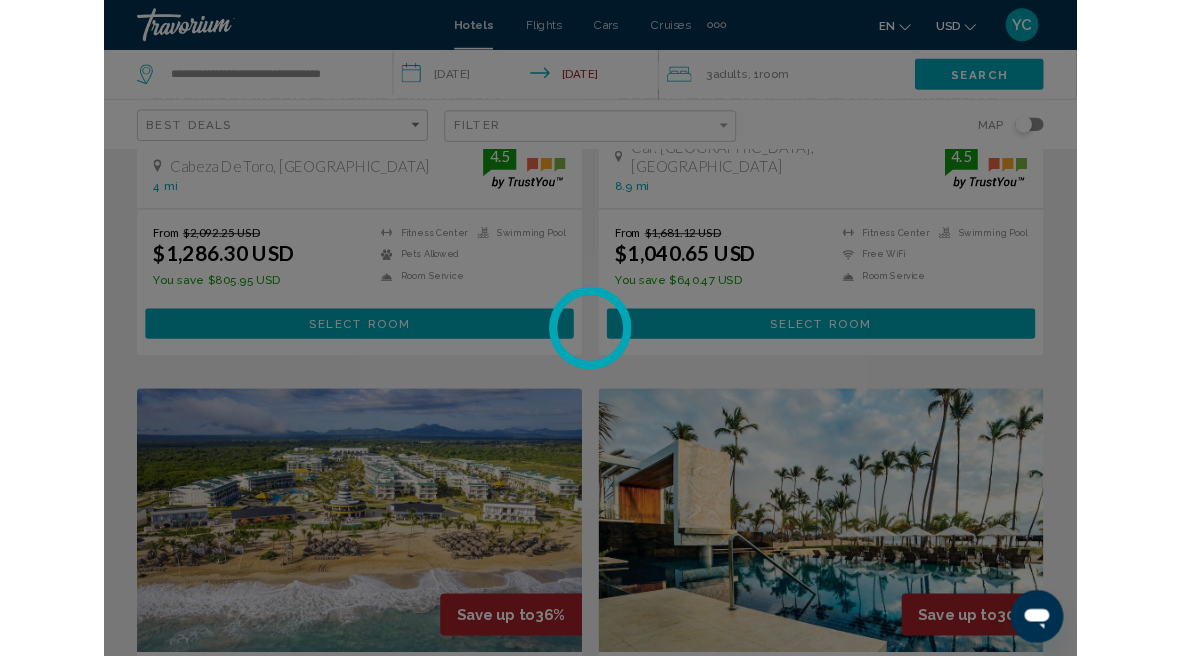scroll, scrollTop: 0, scrollLeft: 0, axis: both 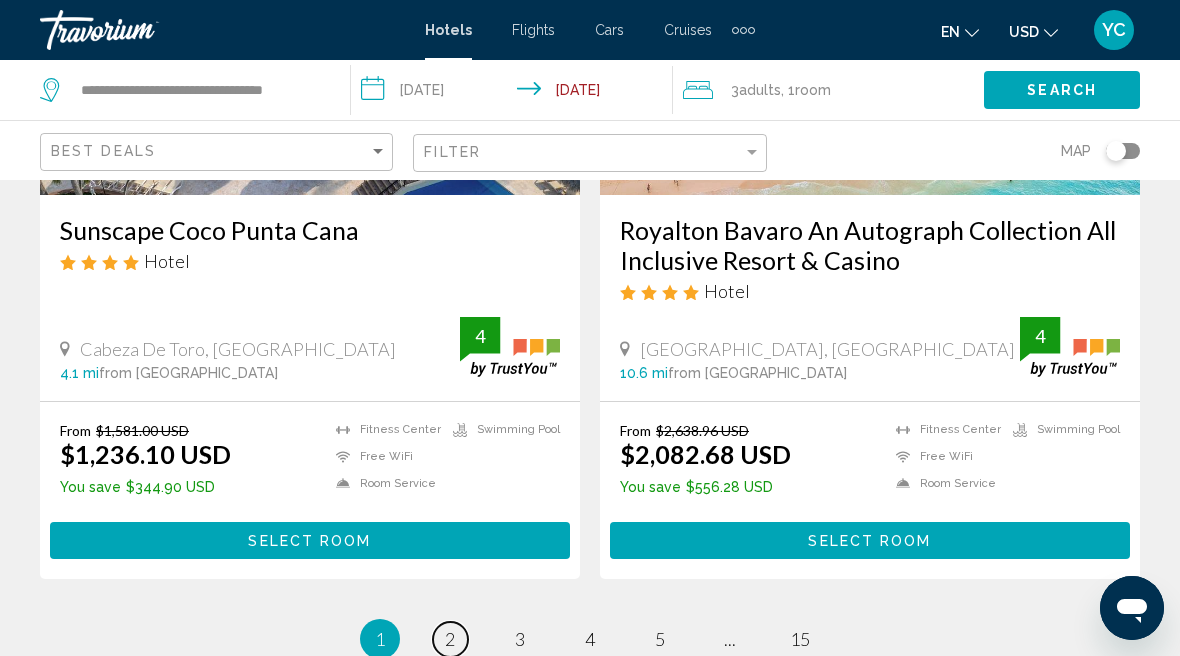 click on "2" at bounding box center (450, 639) 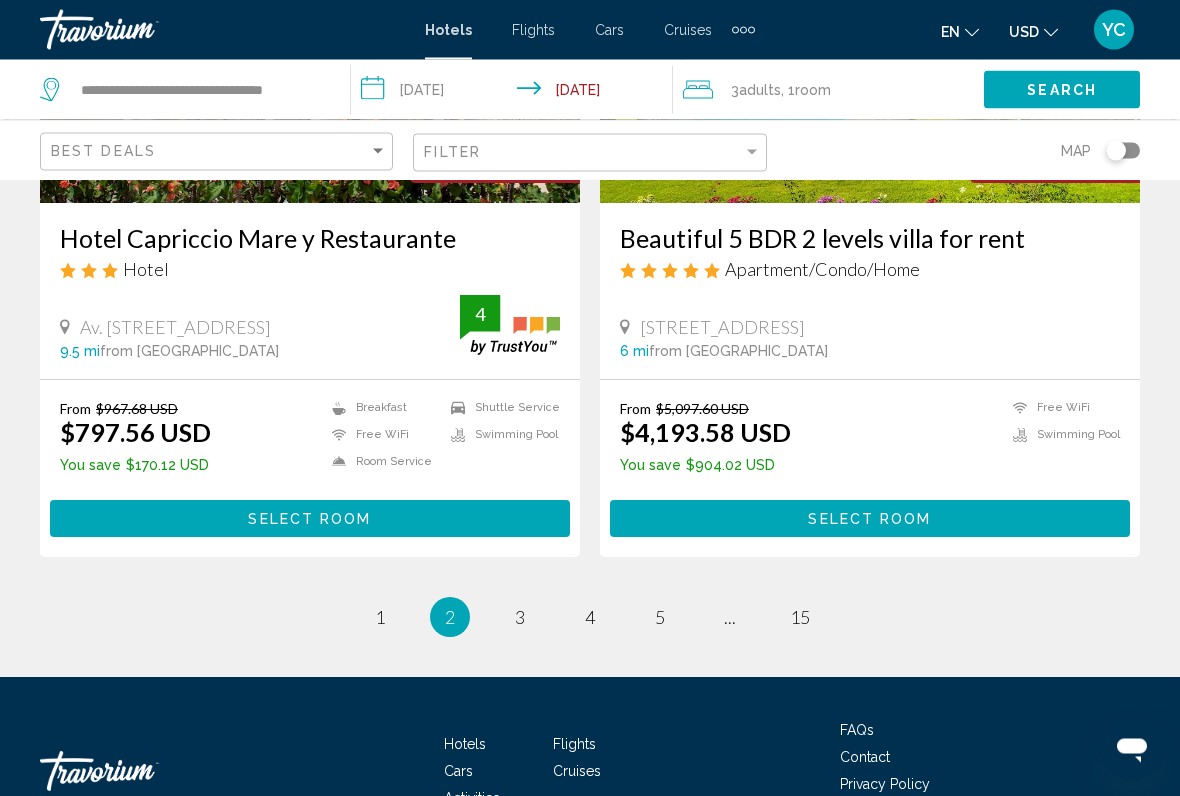 scroll, scrollTop: 4070, scrollLeft: 0, axis: vertical 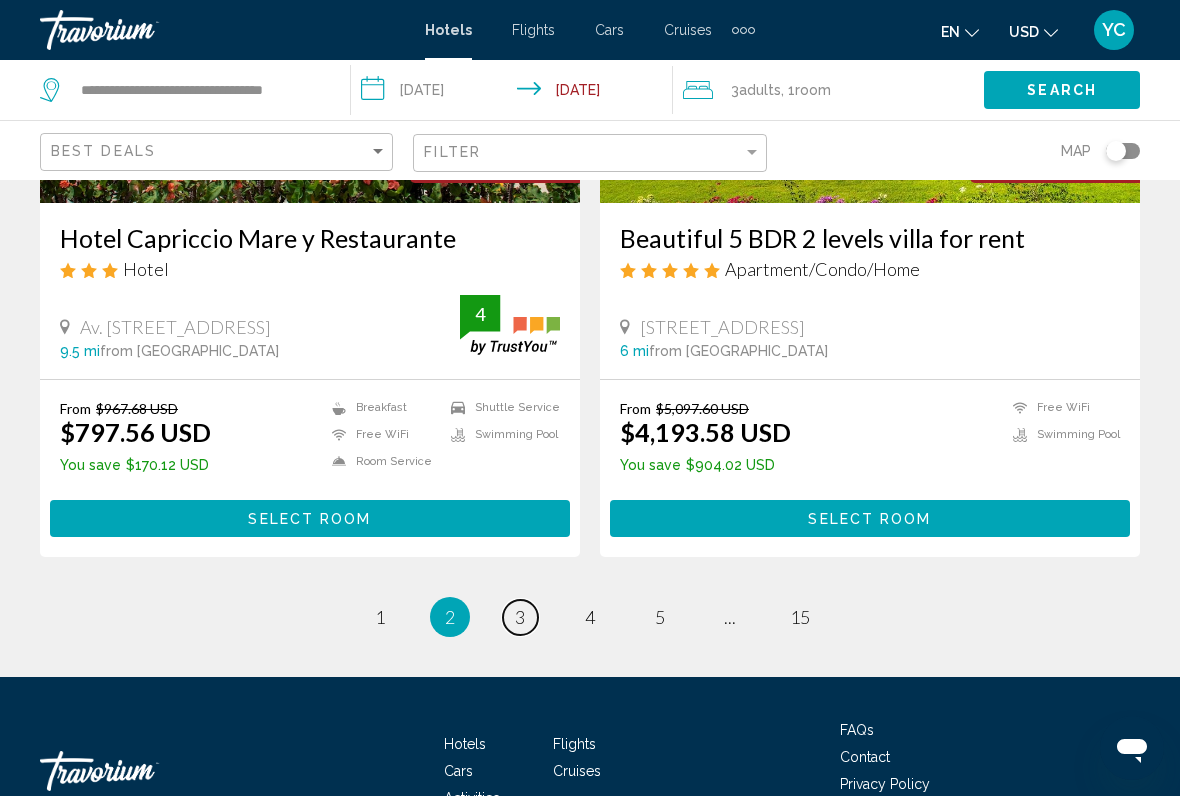 click on "3" at bounding box center (520, 617) 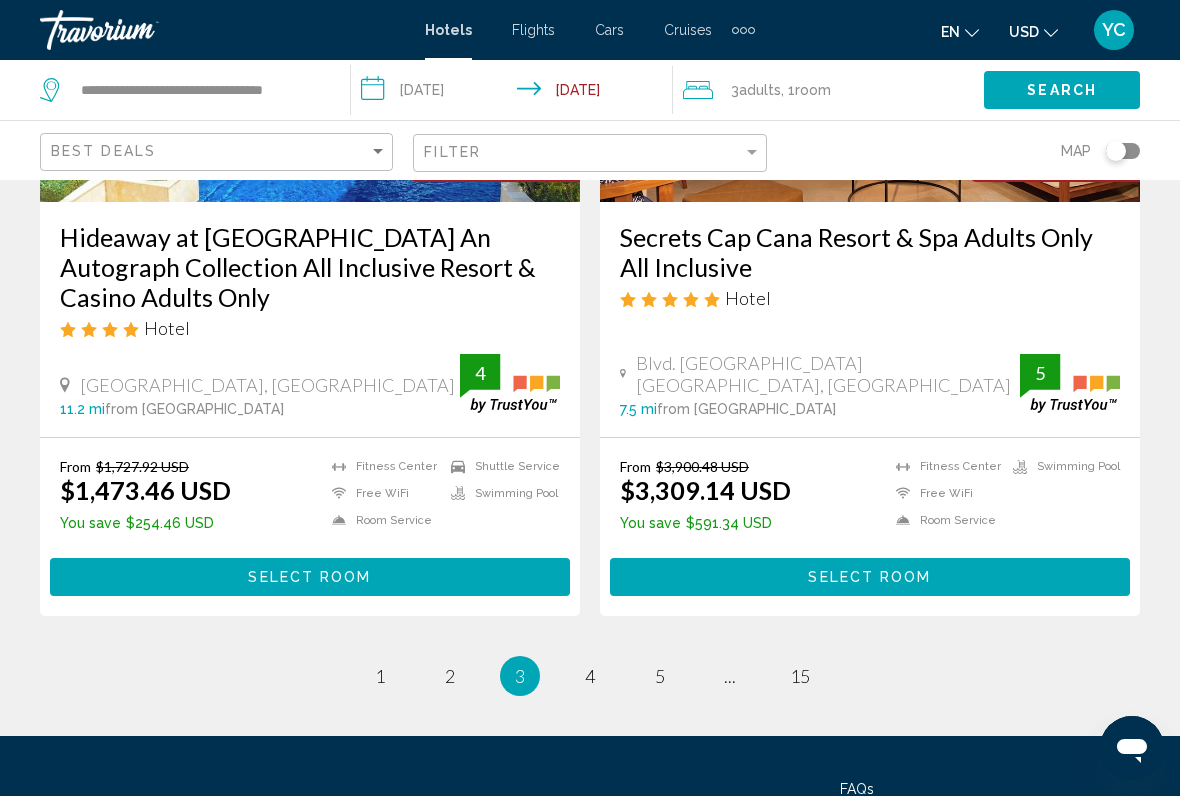 scroll, scrollTop: 4125, scrollLeft: 0, axis: vertical 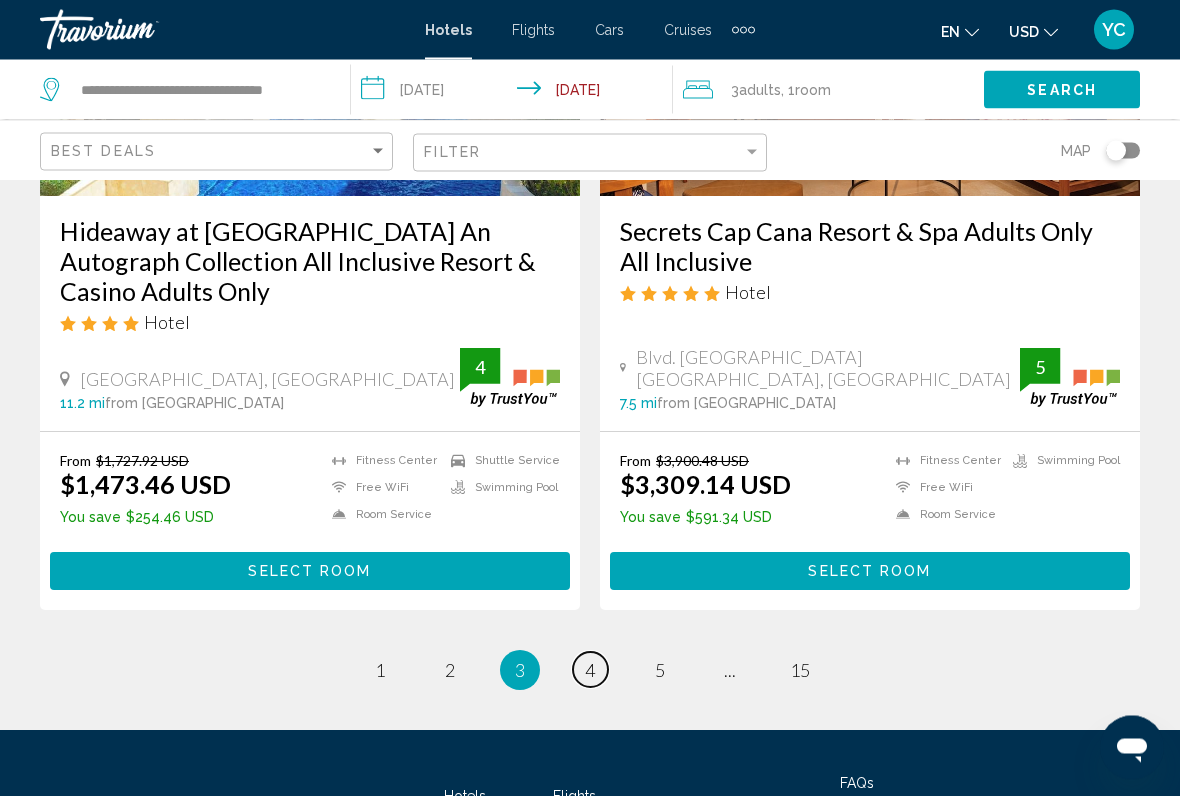 click on "4" at bounding box center (590, 671) 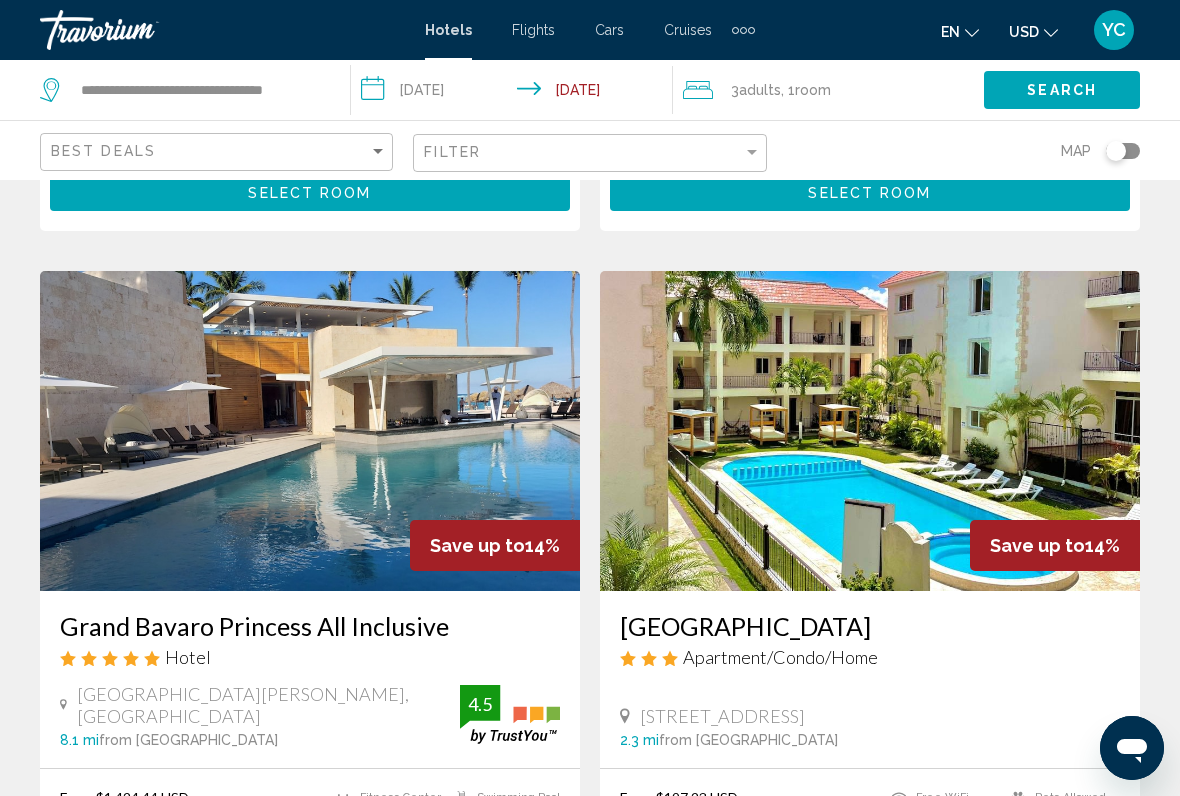 scroll, scrollTop: 725, scrollLeft: 0, axis: vertical 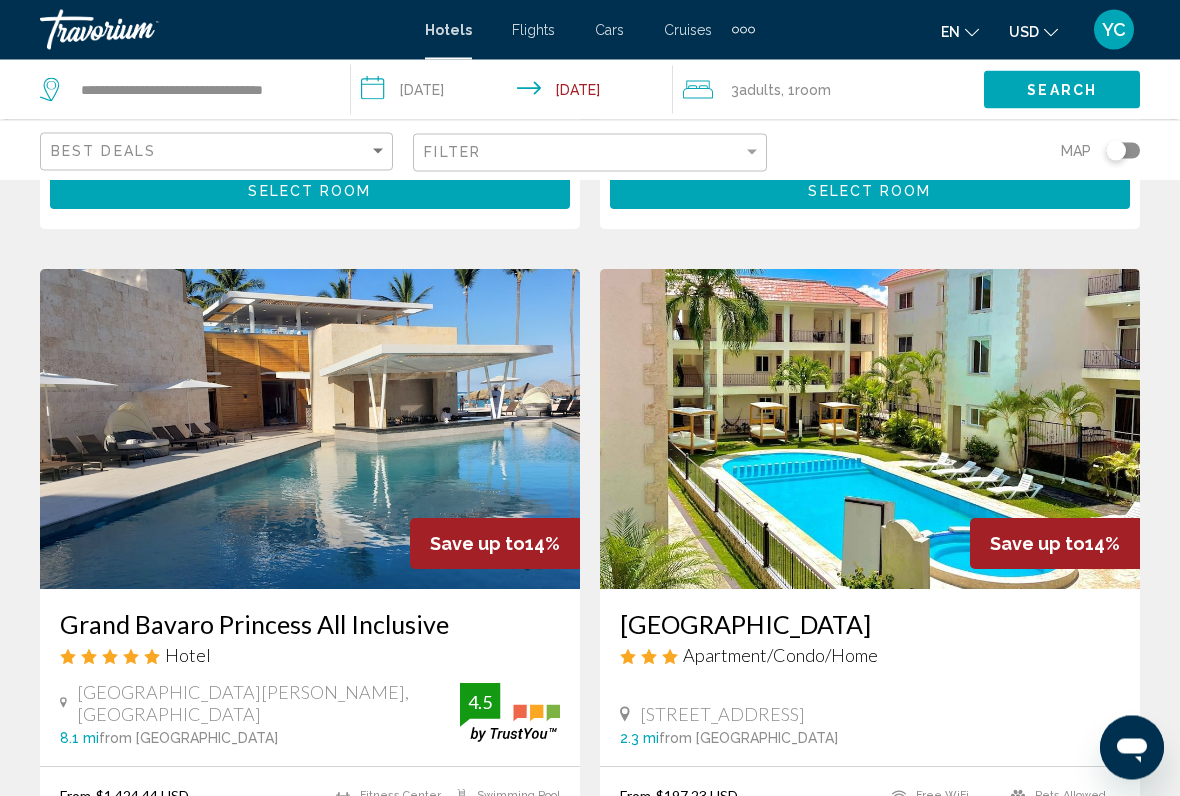 click at bounding box center (310, 430) 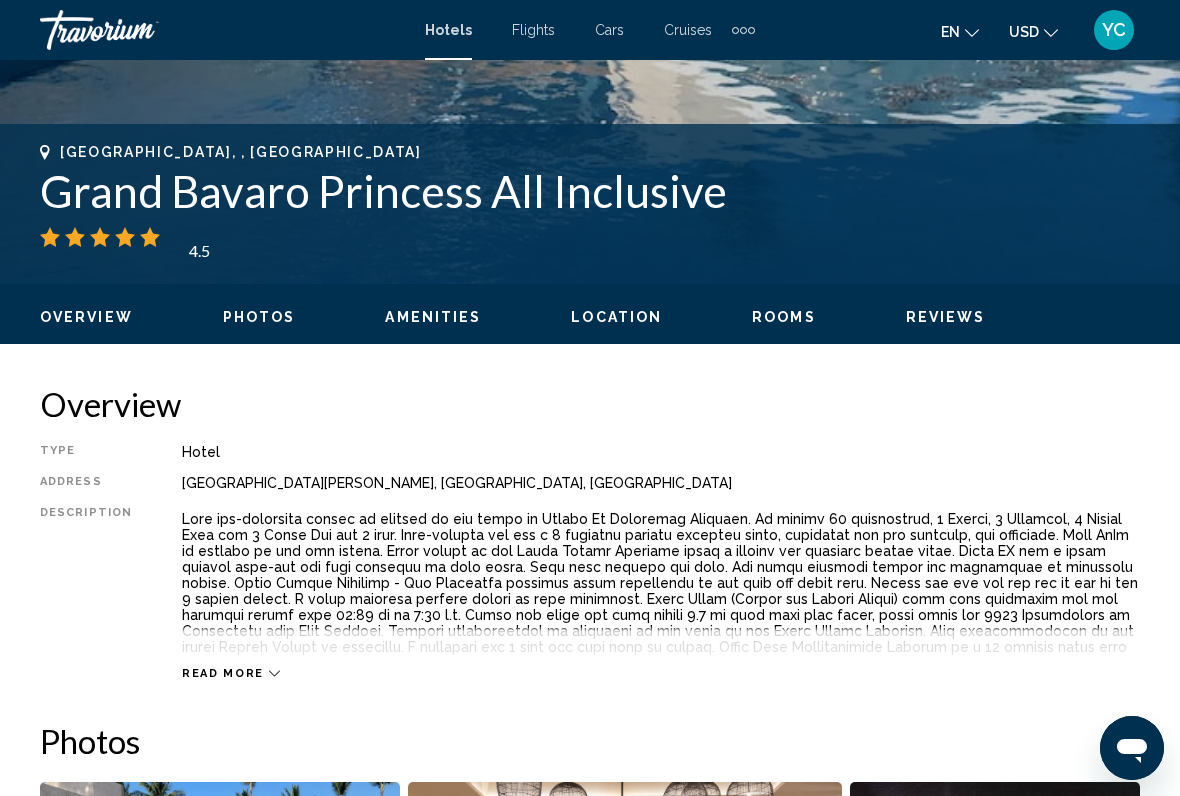 scroll, scrollTop: 0, scrollLeft: 0, axis: both 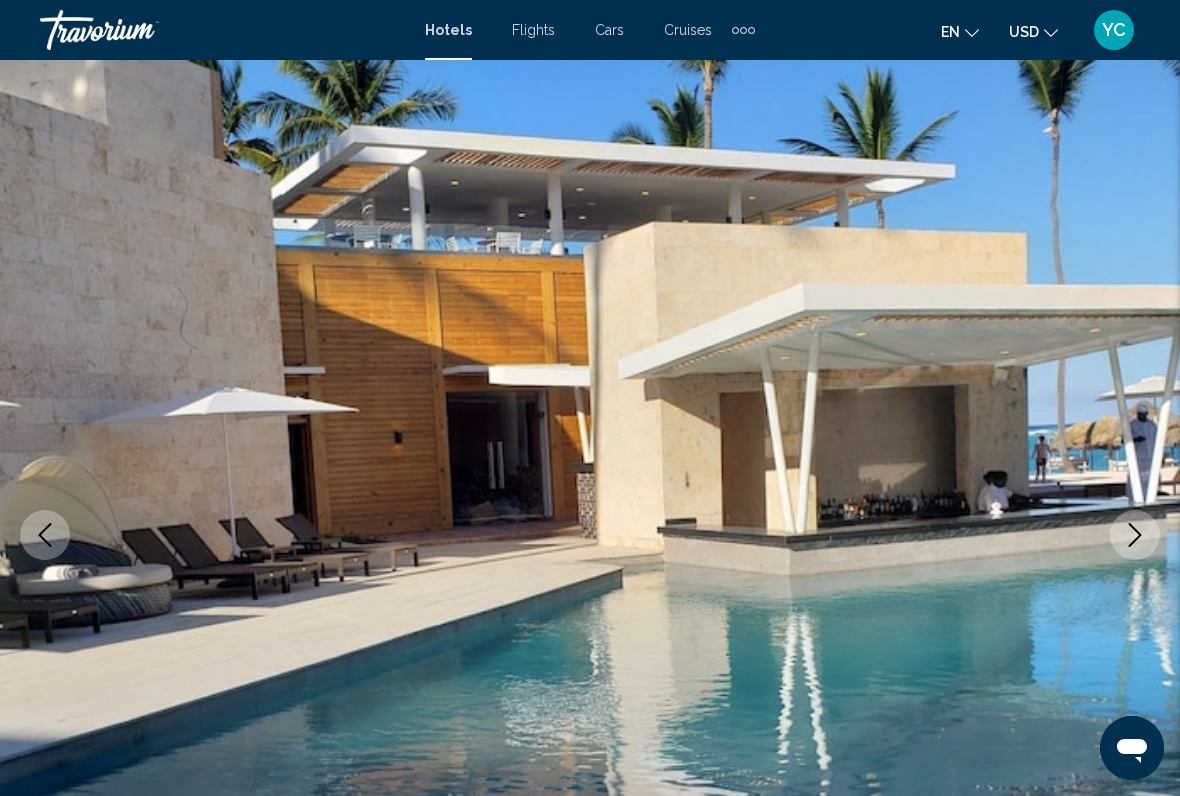 click at bounding box center [1135, 535] 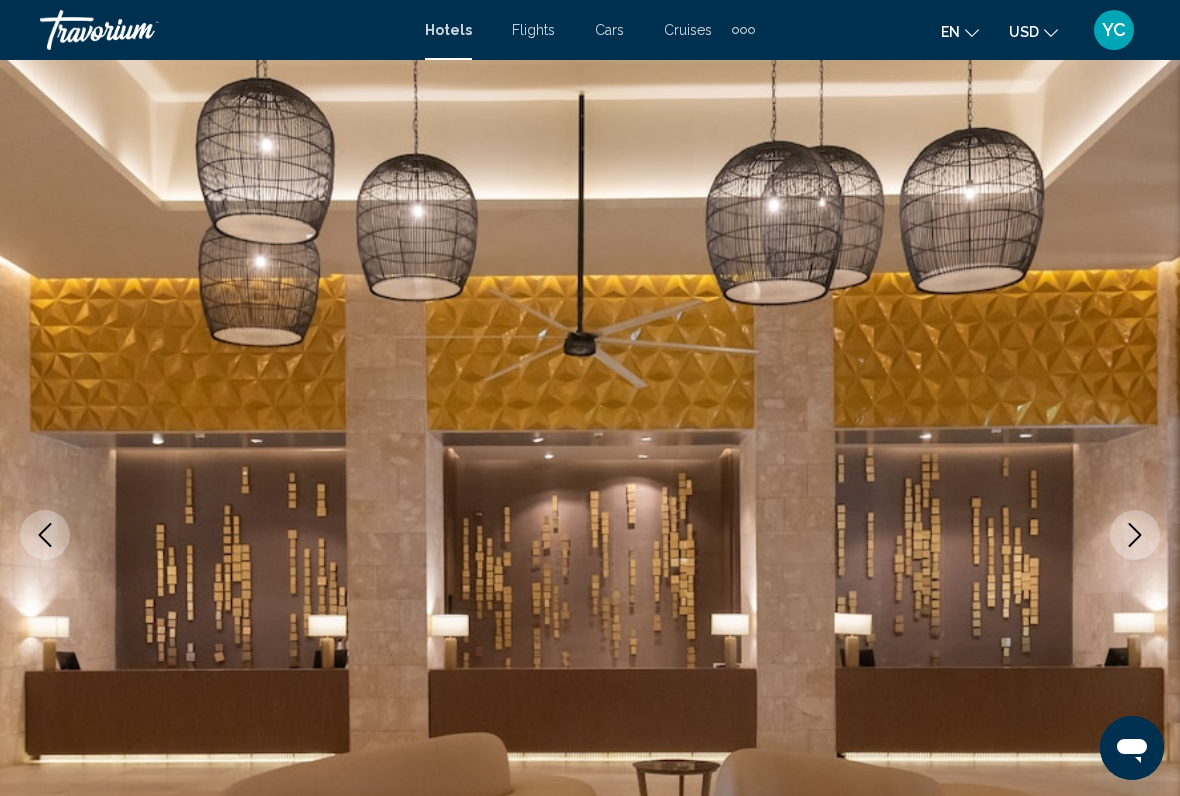 click at bounding box center [1135, 535] 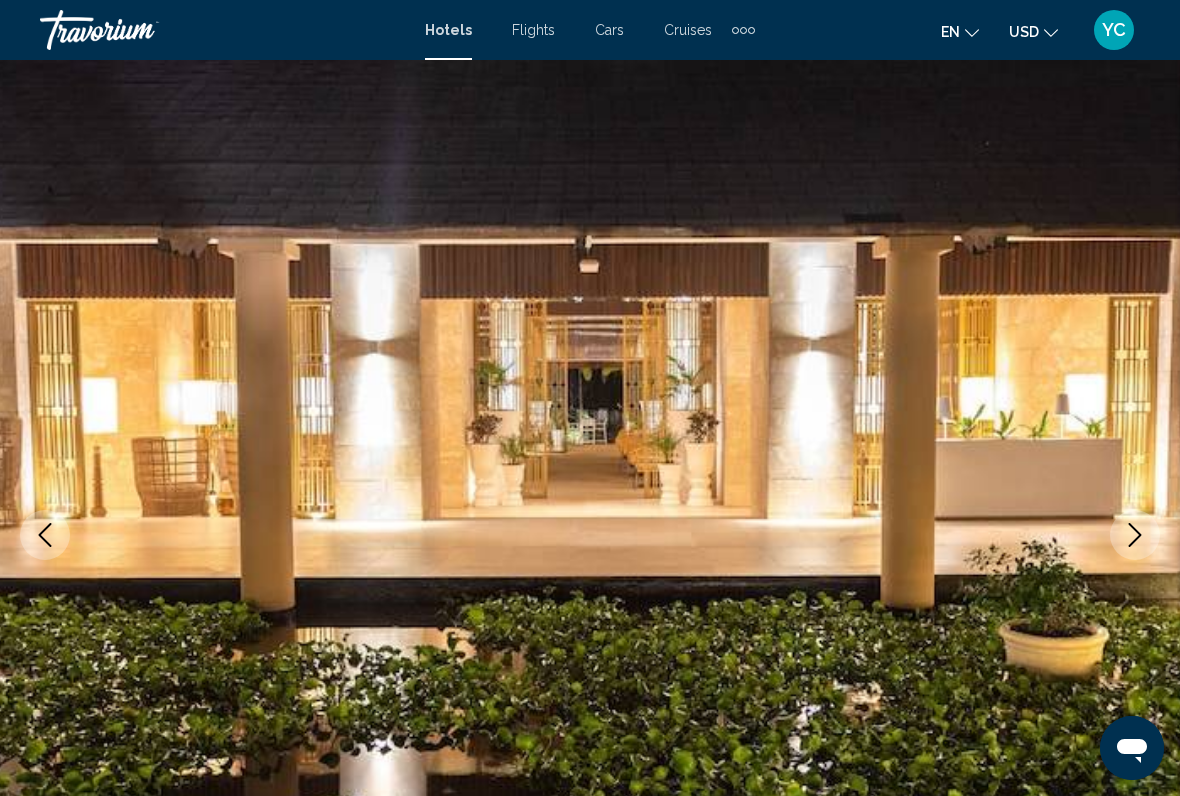 click 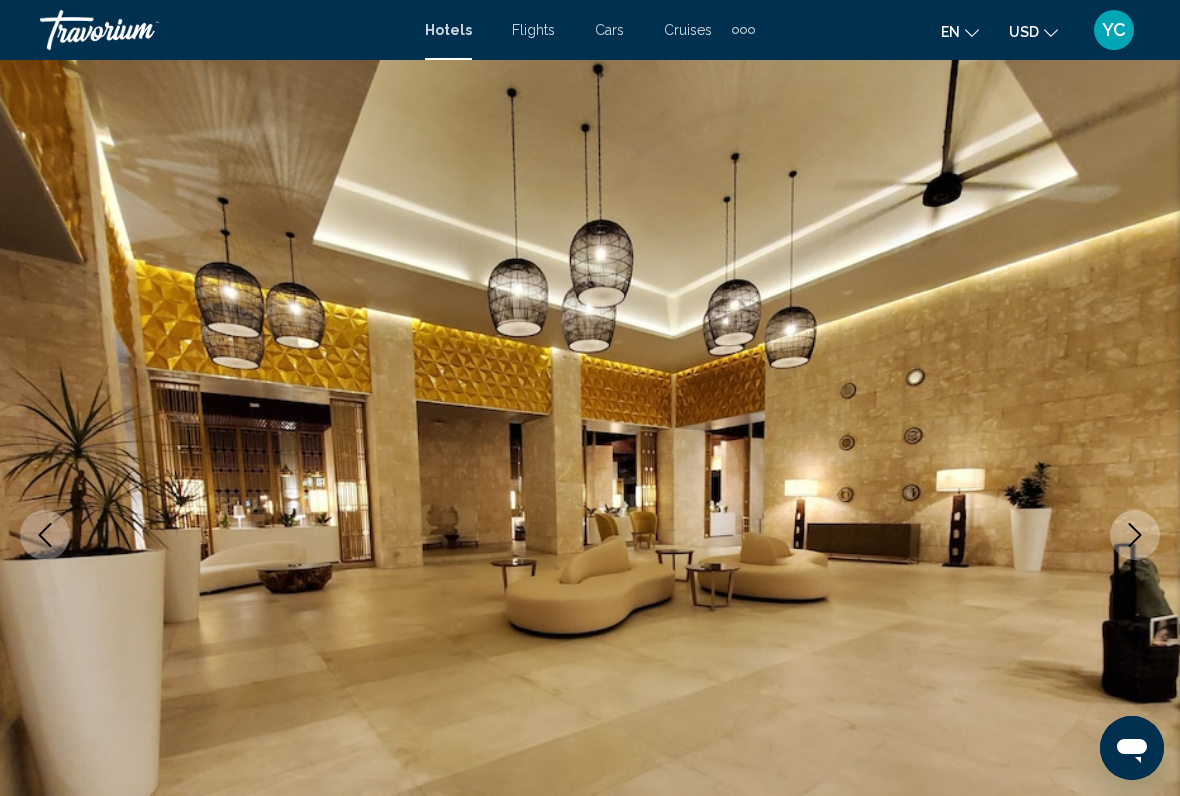 click 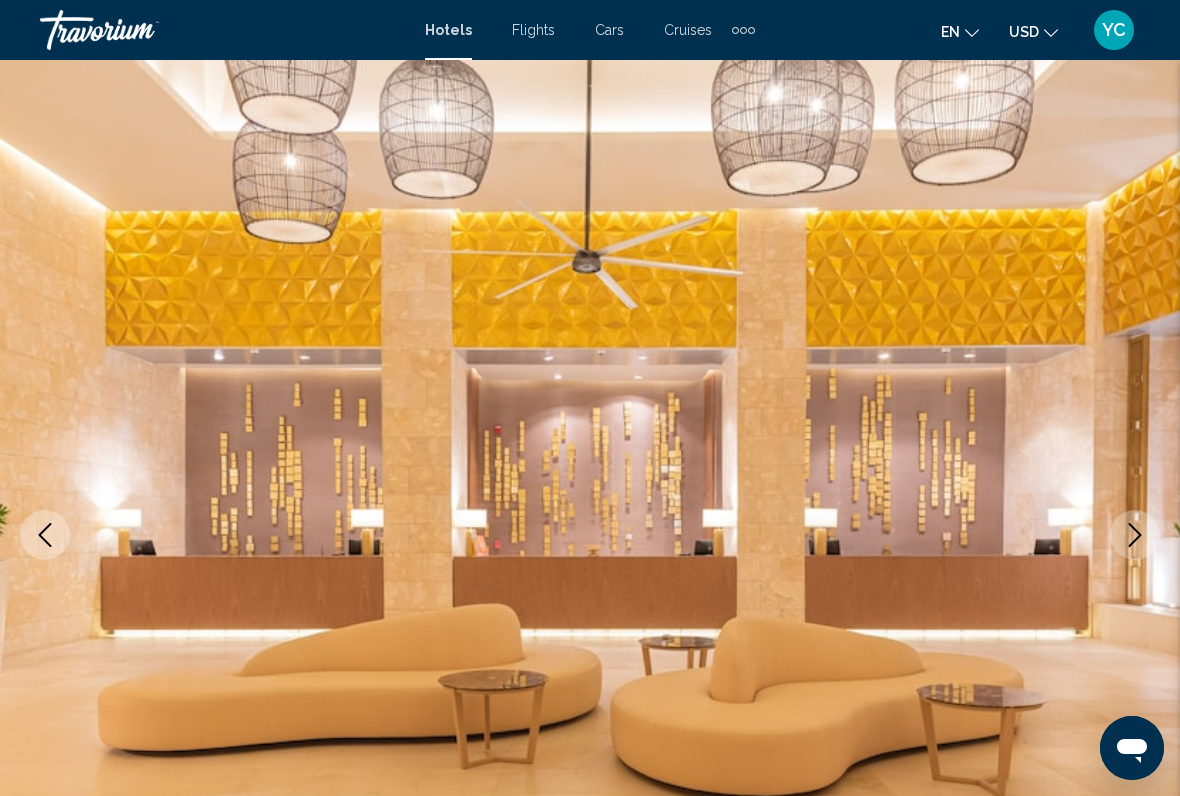 click 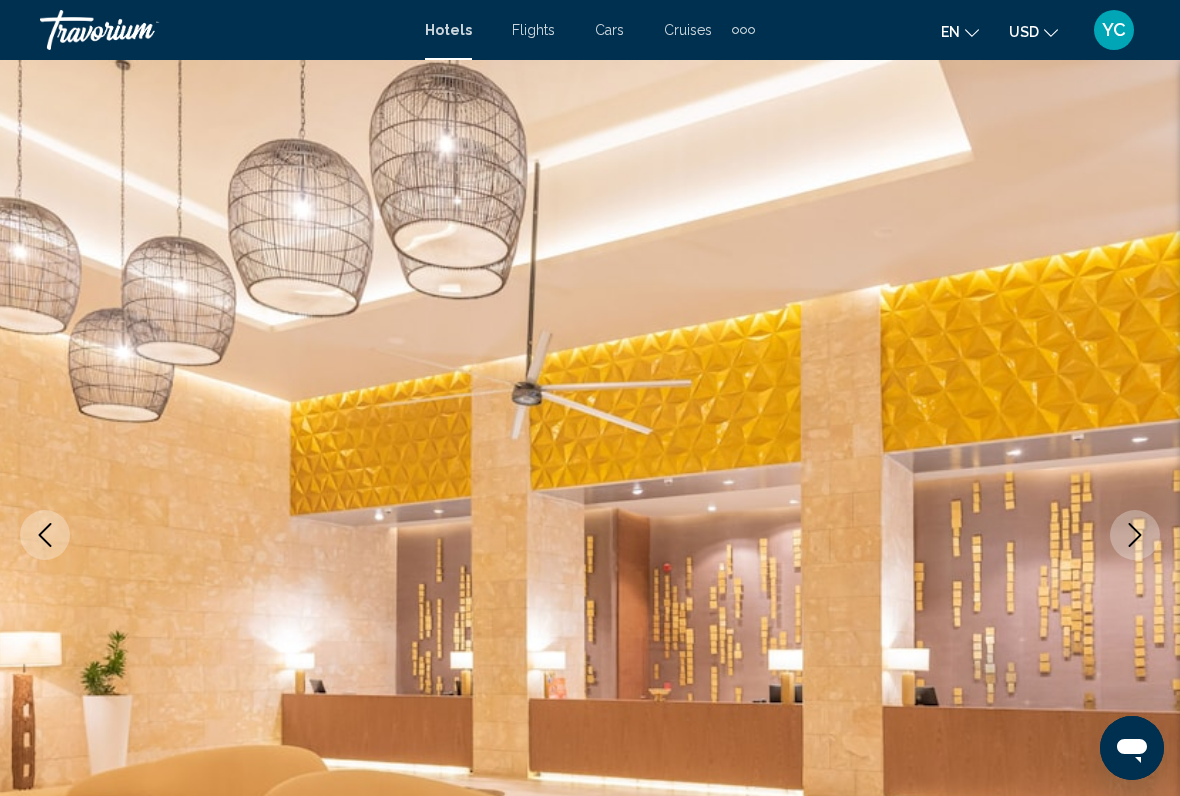 click 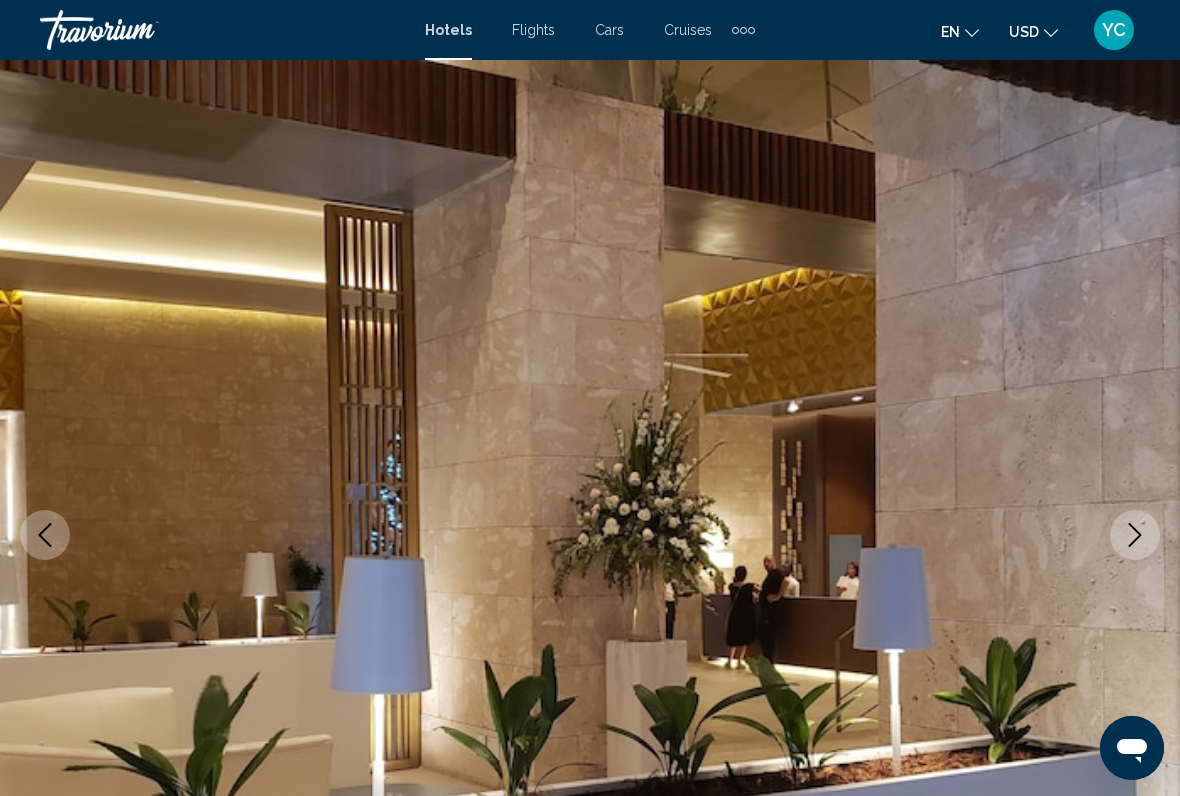 click 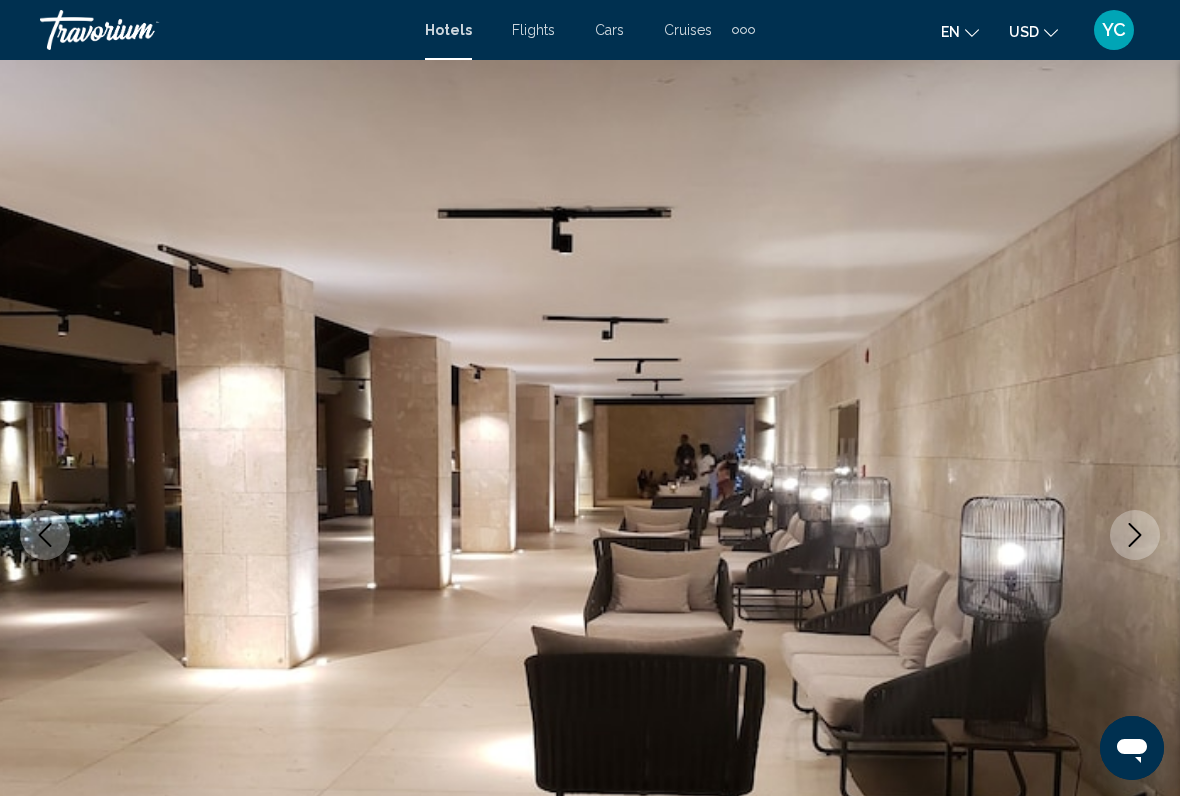 click at bounding box center [590, 535] 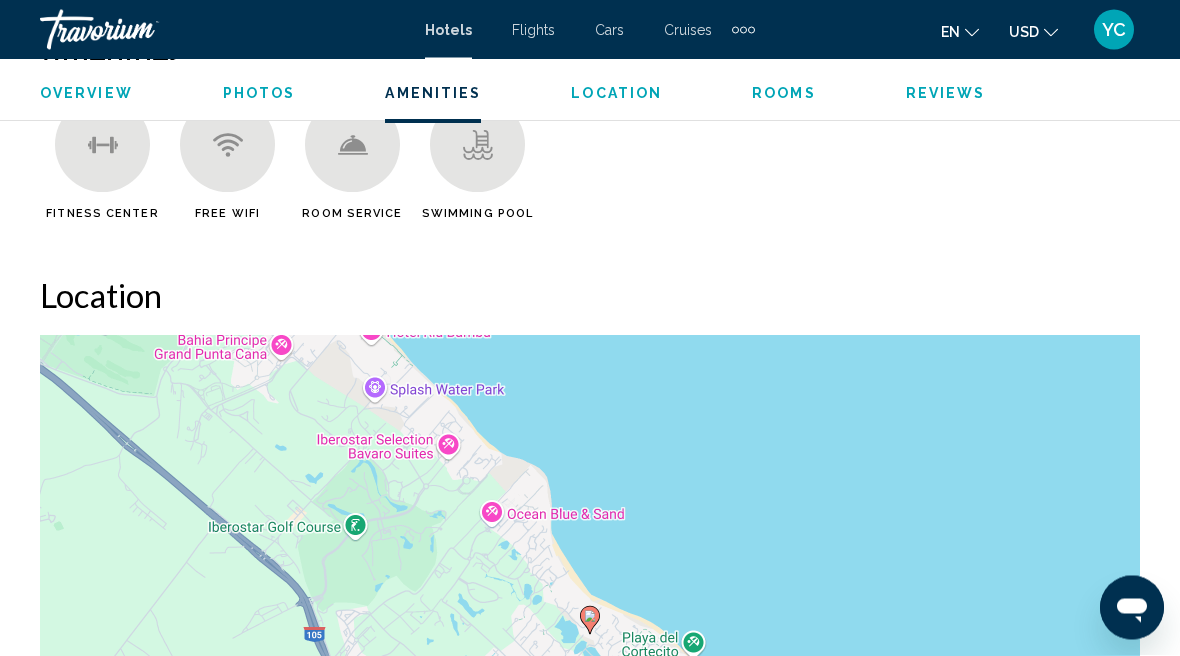 scroll, scrollTop: 2019, scrollLeft: 0, axis: vertical 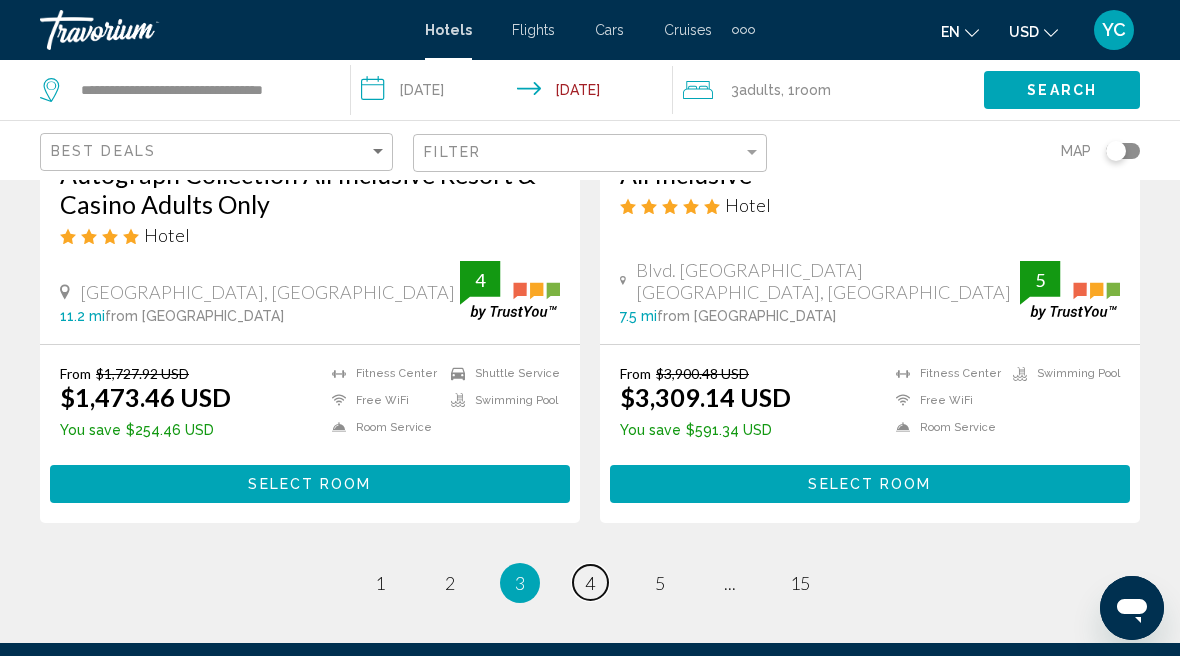 click on "4" at bounding box center (590, 583) 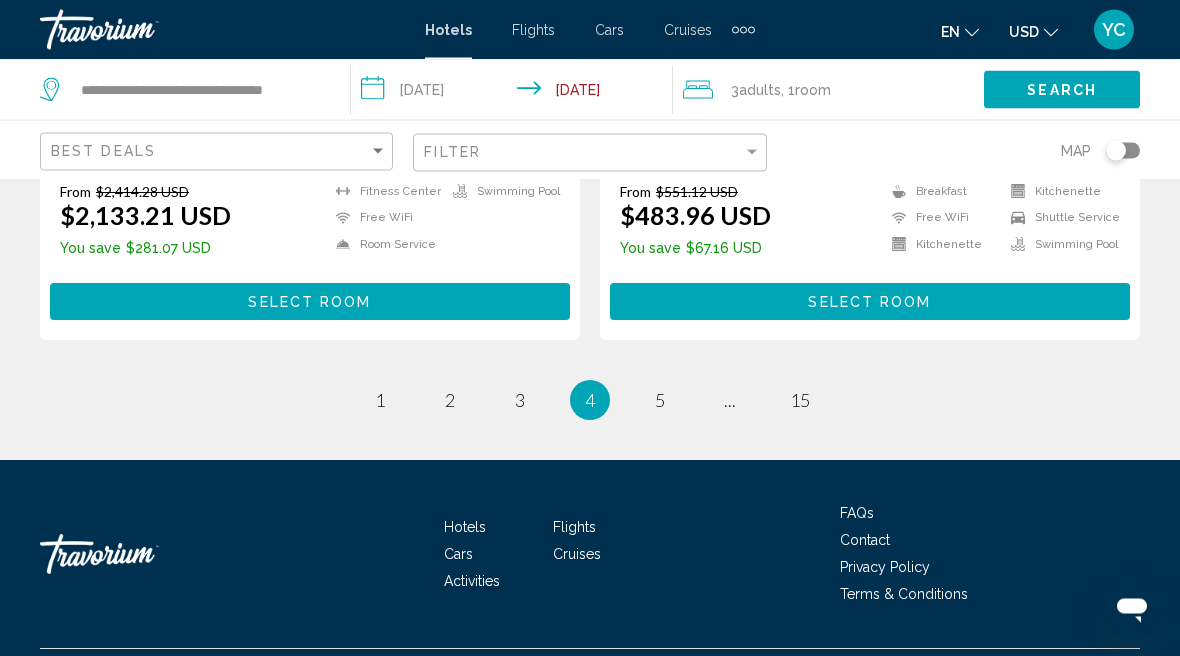 scroll, scrollTop: 4290, scrollLeft: 0, axis: vertical 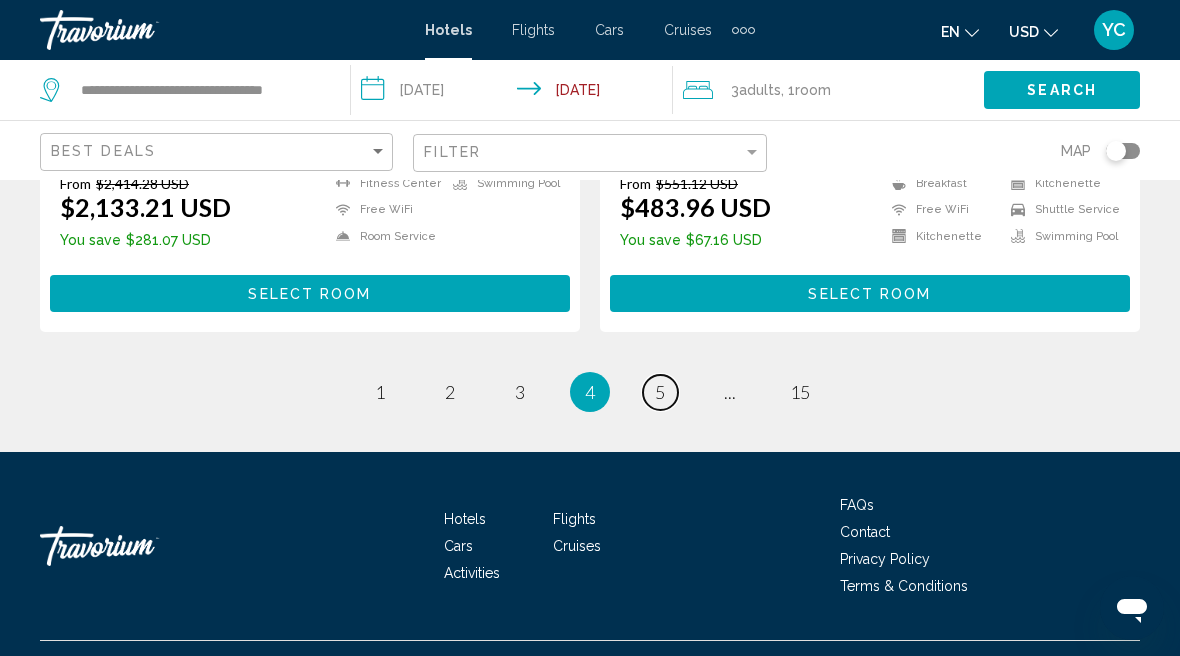 click on "page  5" at bounding box center (660, 392) 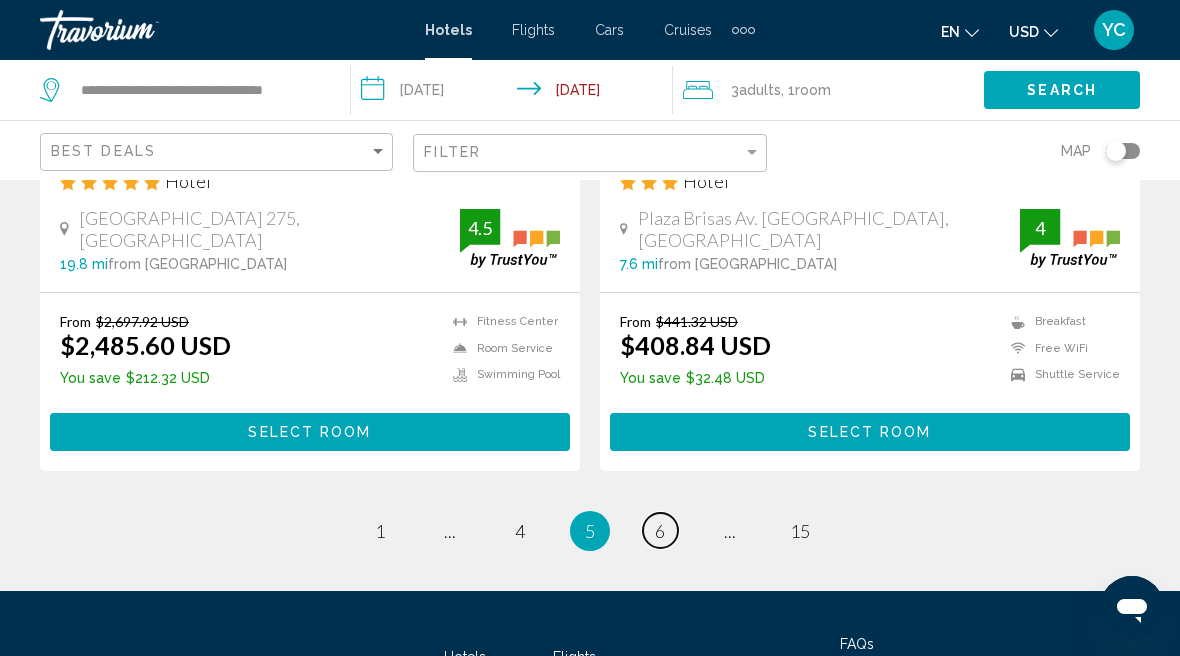 scroll, scrollTop: 4218, scrollLeft: 0, axis: vertical 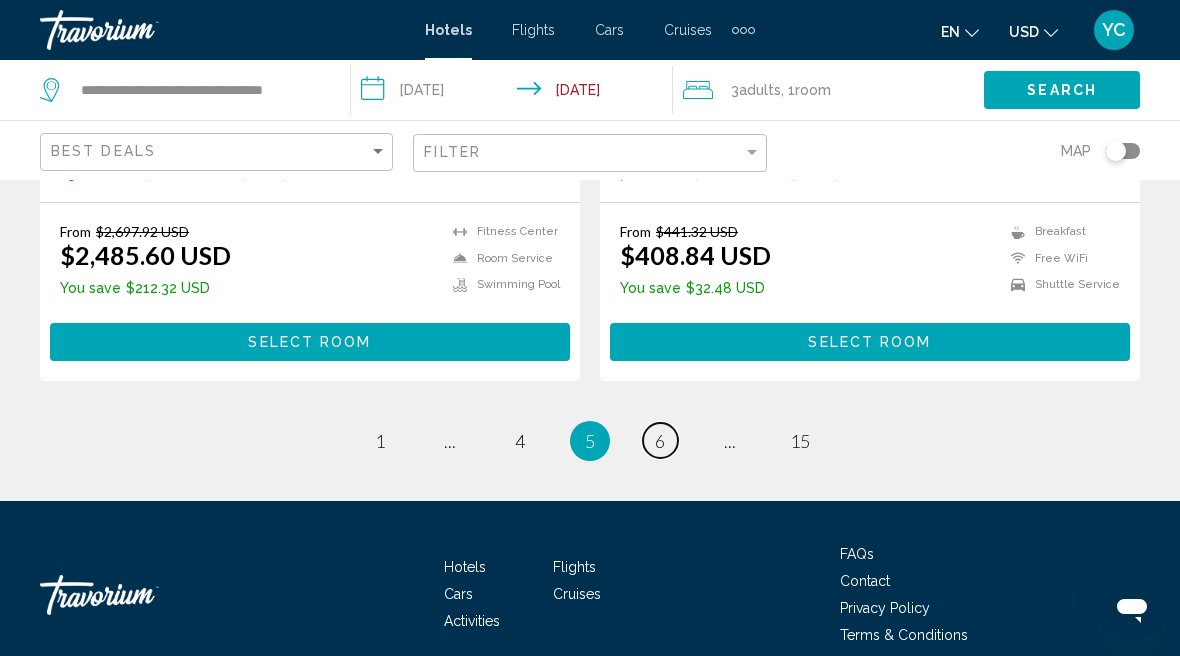 click on "6" at bounding box center [660, 441] 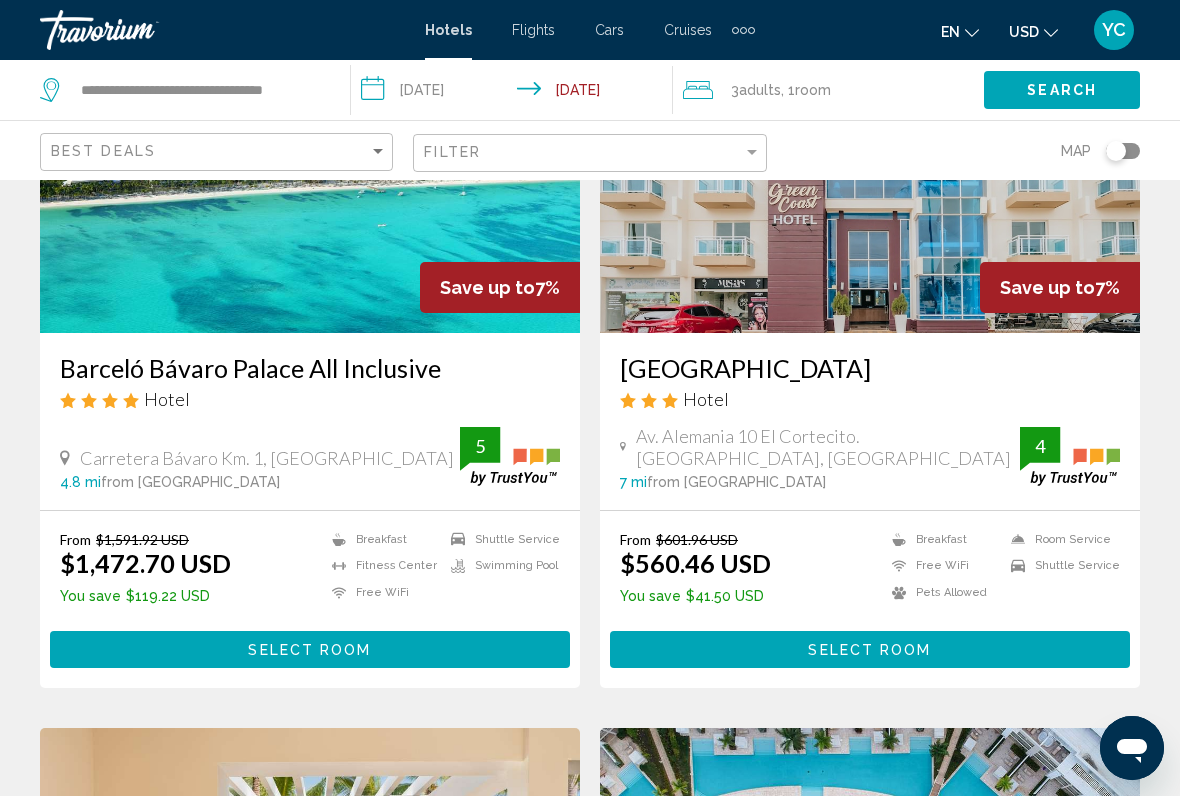 scroll, scrollTop: 246, scrollLeft: 0, axis: vertical 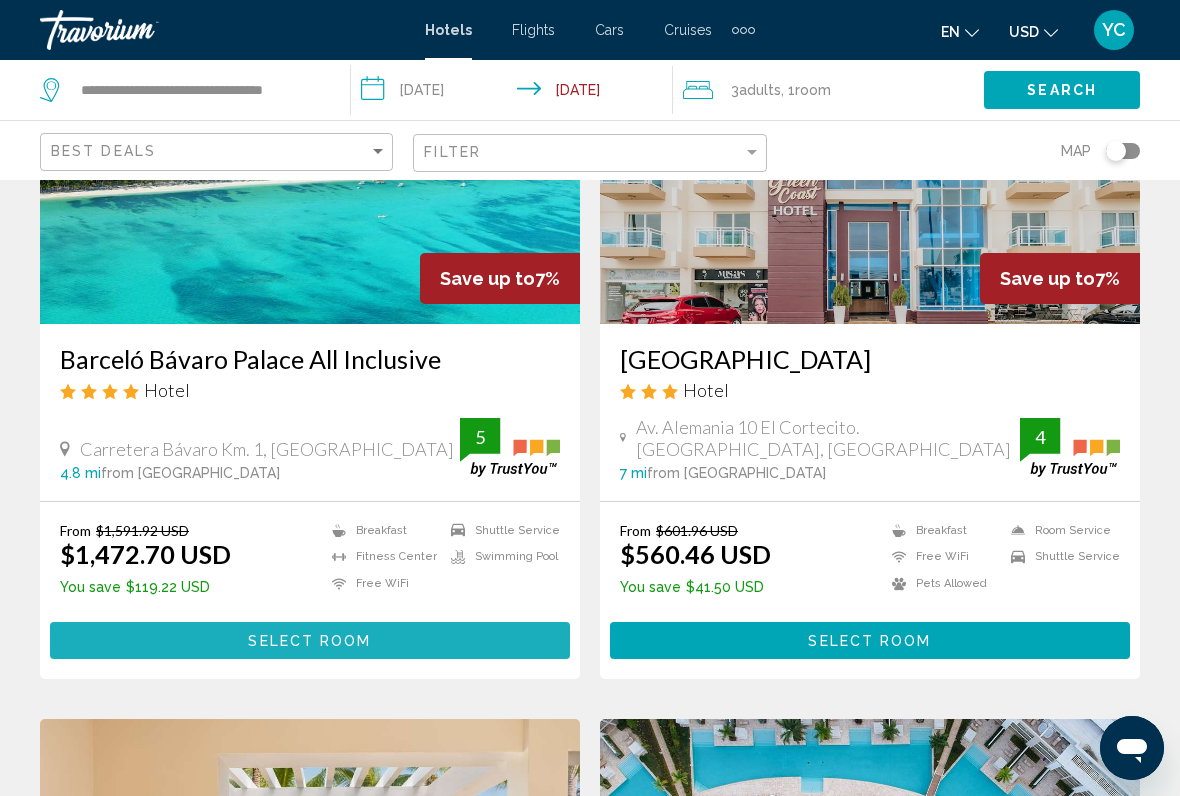 click on "Select Room" at bounding box center (309, 641) 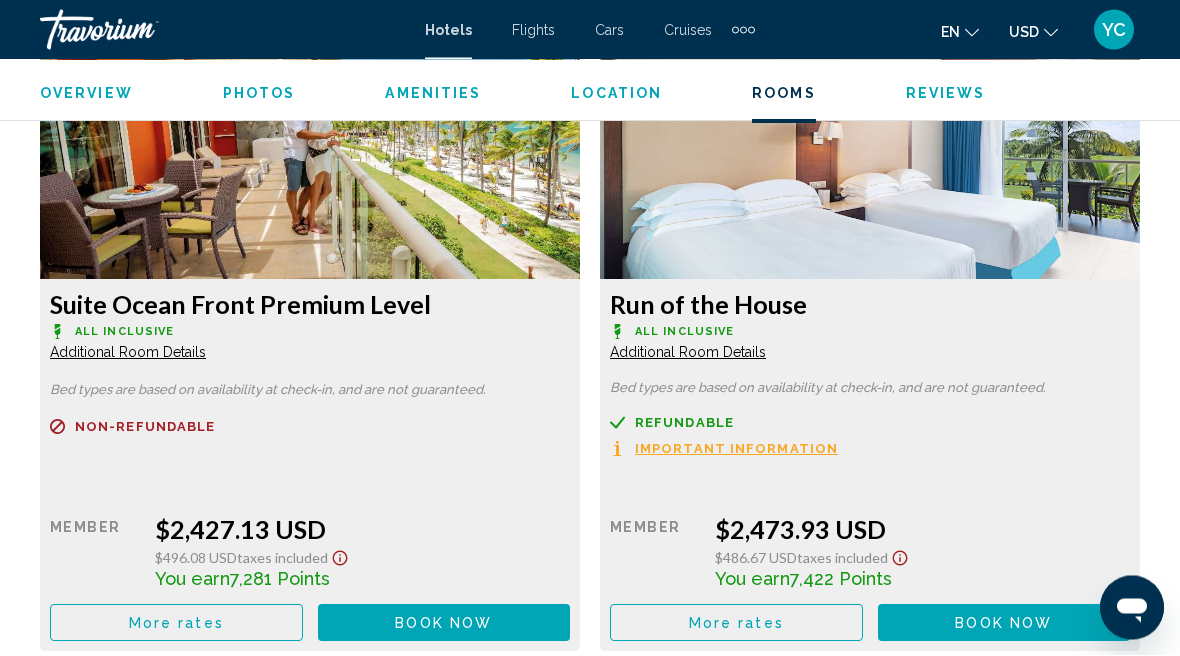 scroll, scrollTop: 5124, scrollLeft: 0, axis: vertical 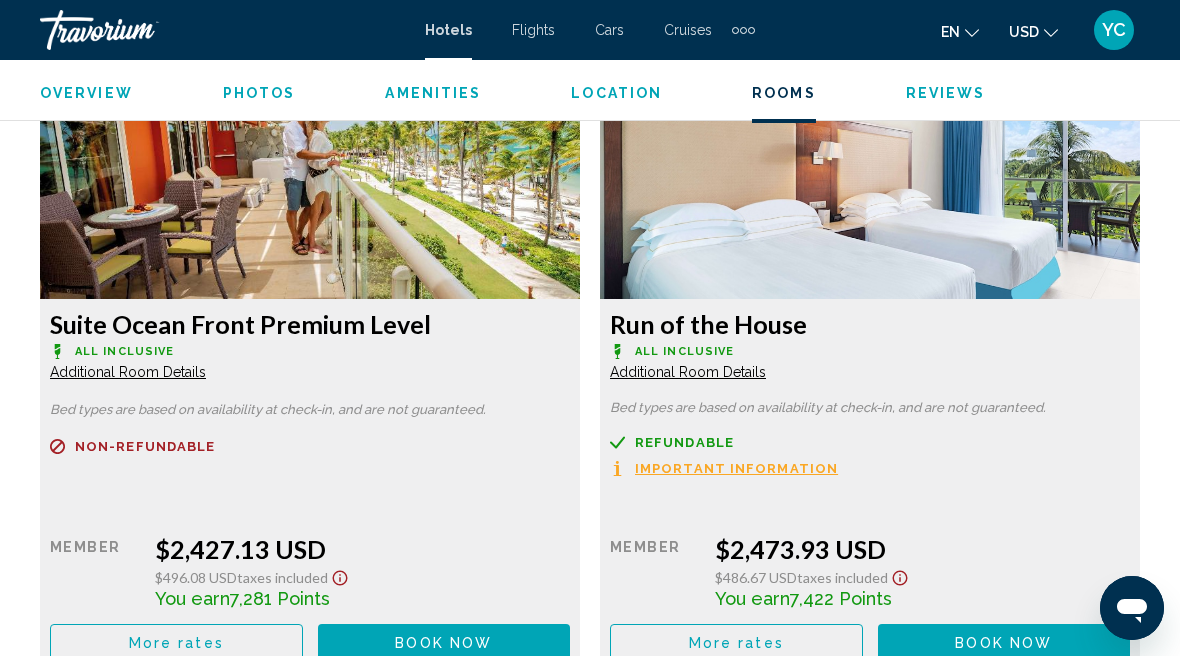 click on "Flights" at bounding box center [533, 30] 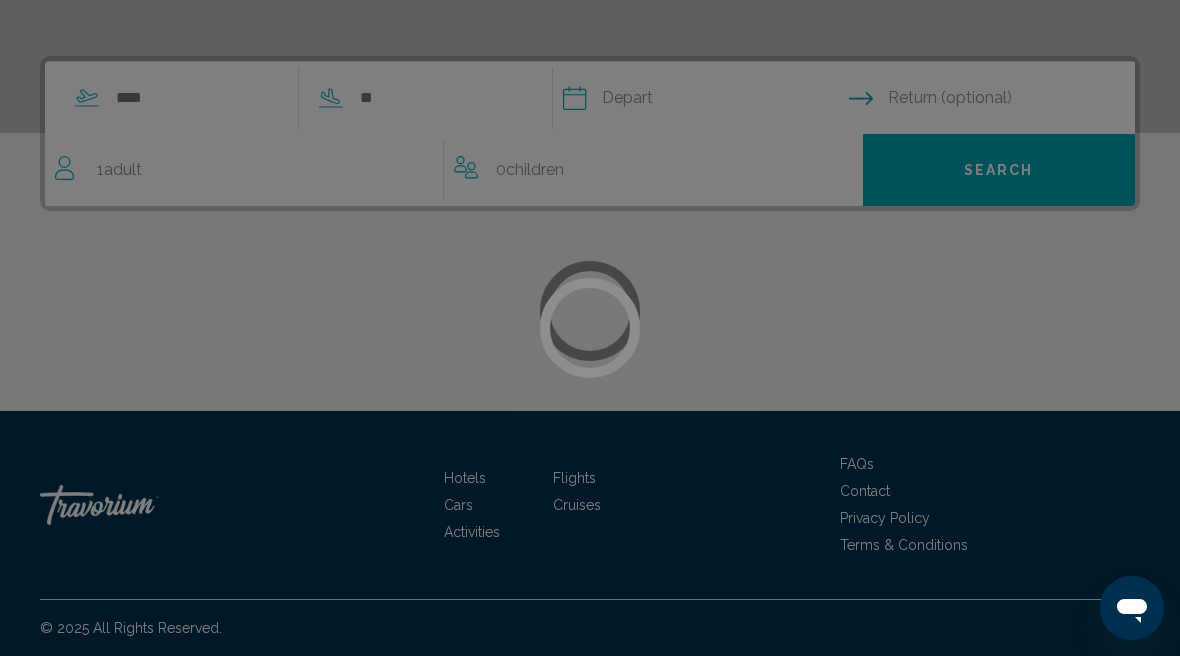 scroll, scrollTop: 0, scrollLeft: 0, axis: both 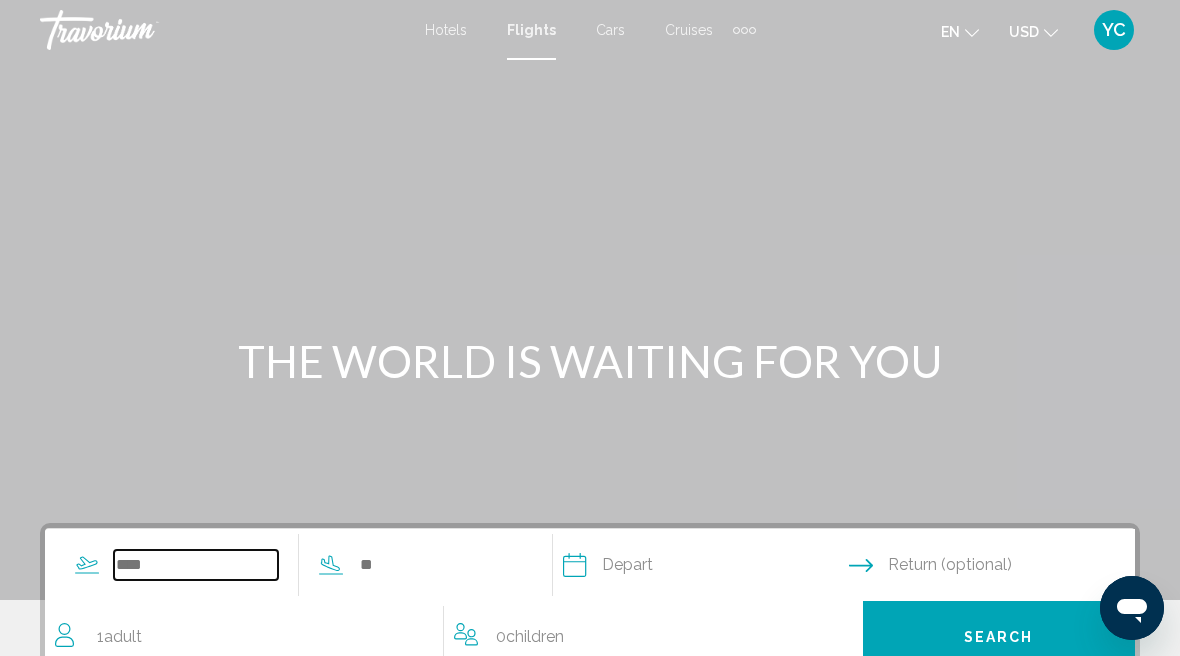 click at bounding box center [196, 565] 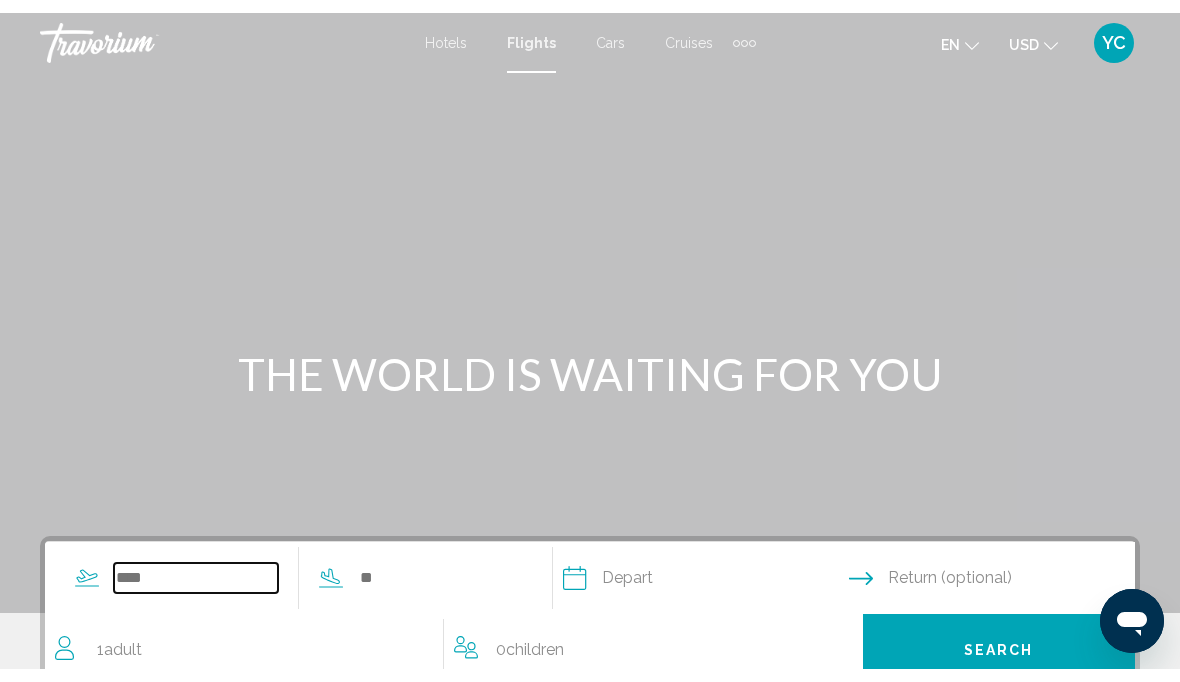 scroll, scrollTop: 38, scrollLeft: 0, axis: vertical 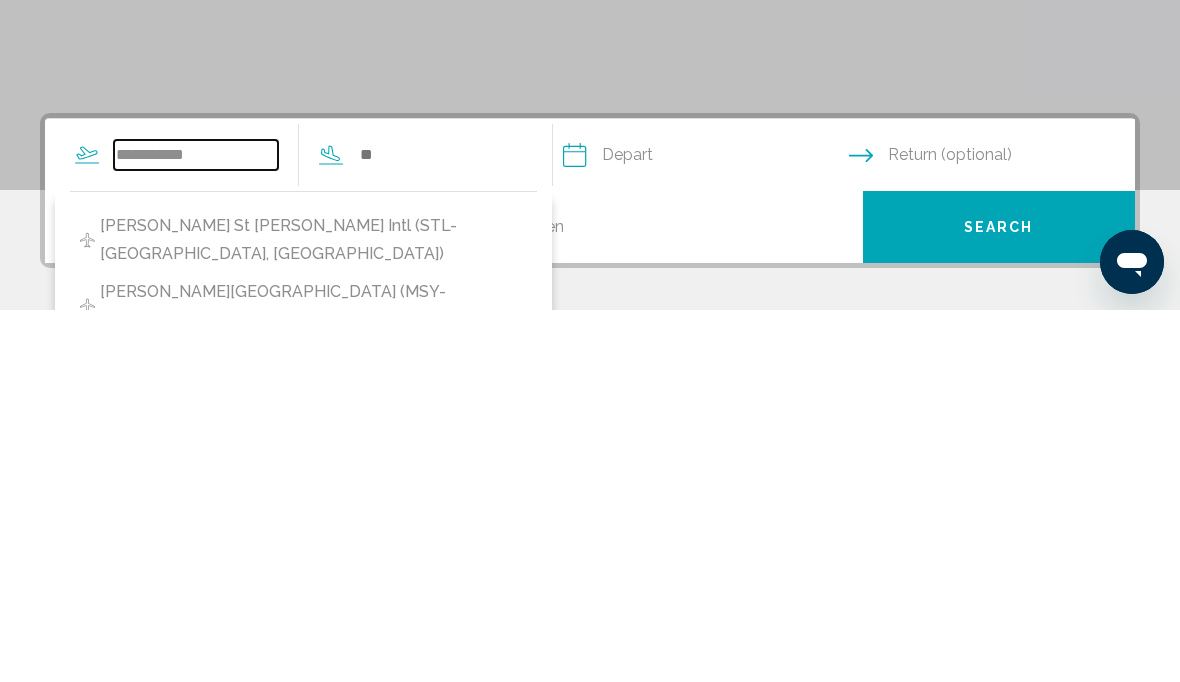 type on "**********" 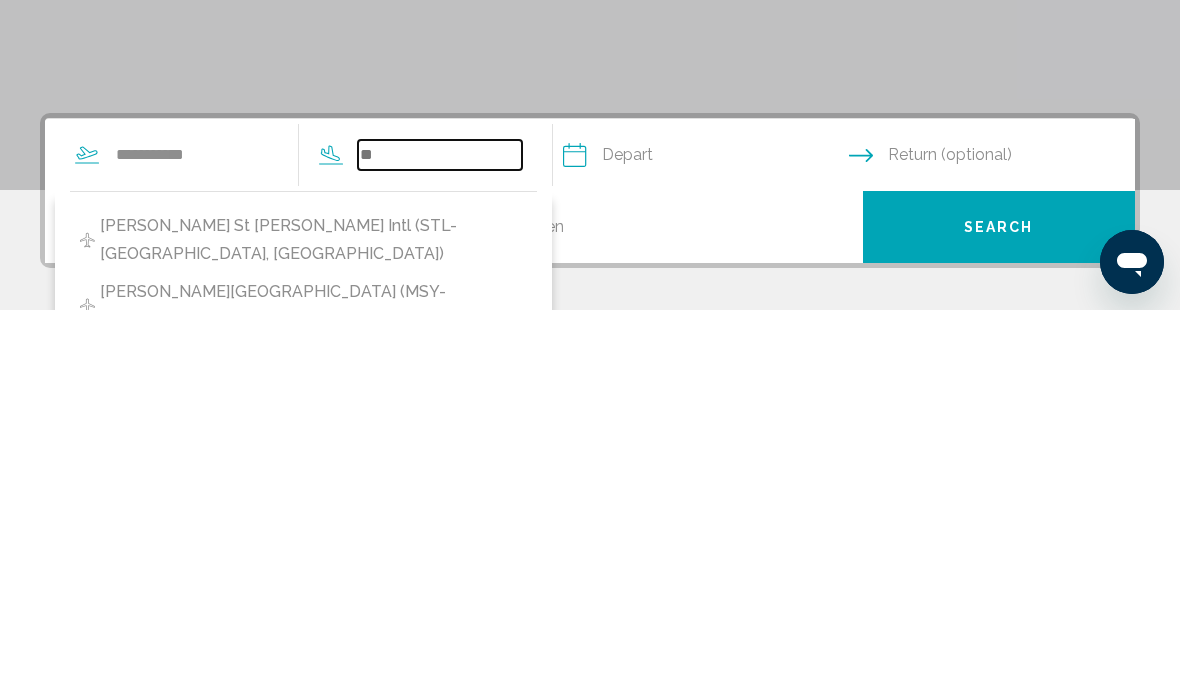 click at bounding box center (440, 527) 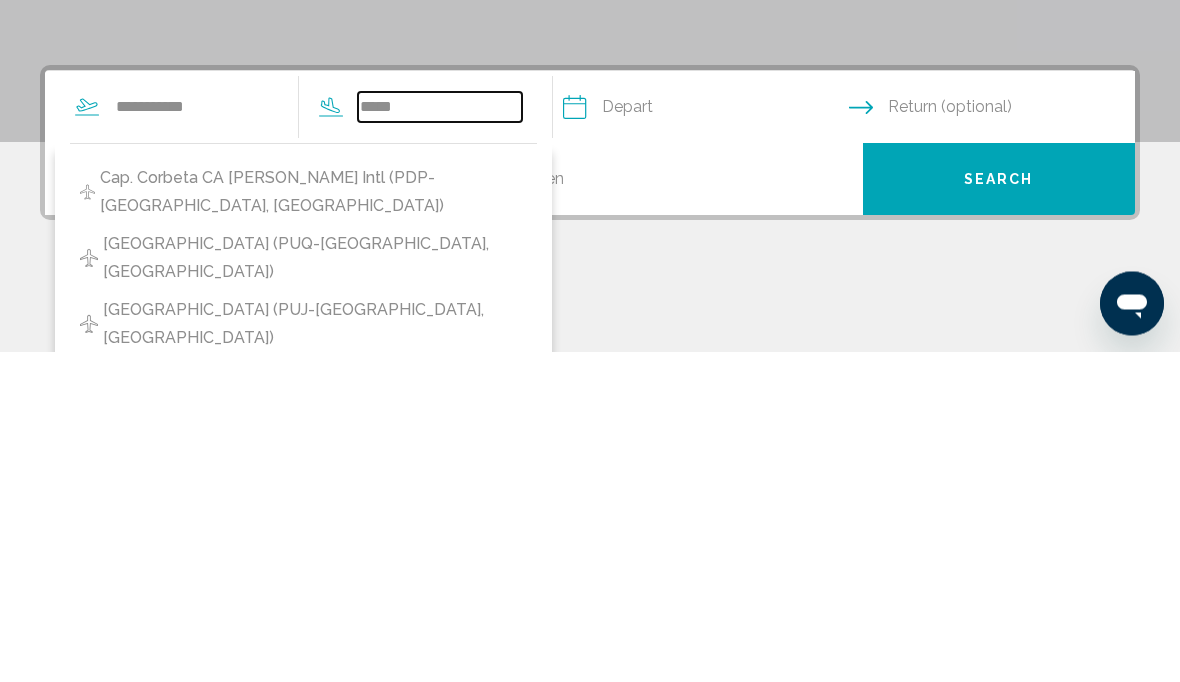 scroll, scrollTop: 128, scrollLeft: 0, axis: vertical 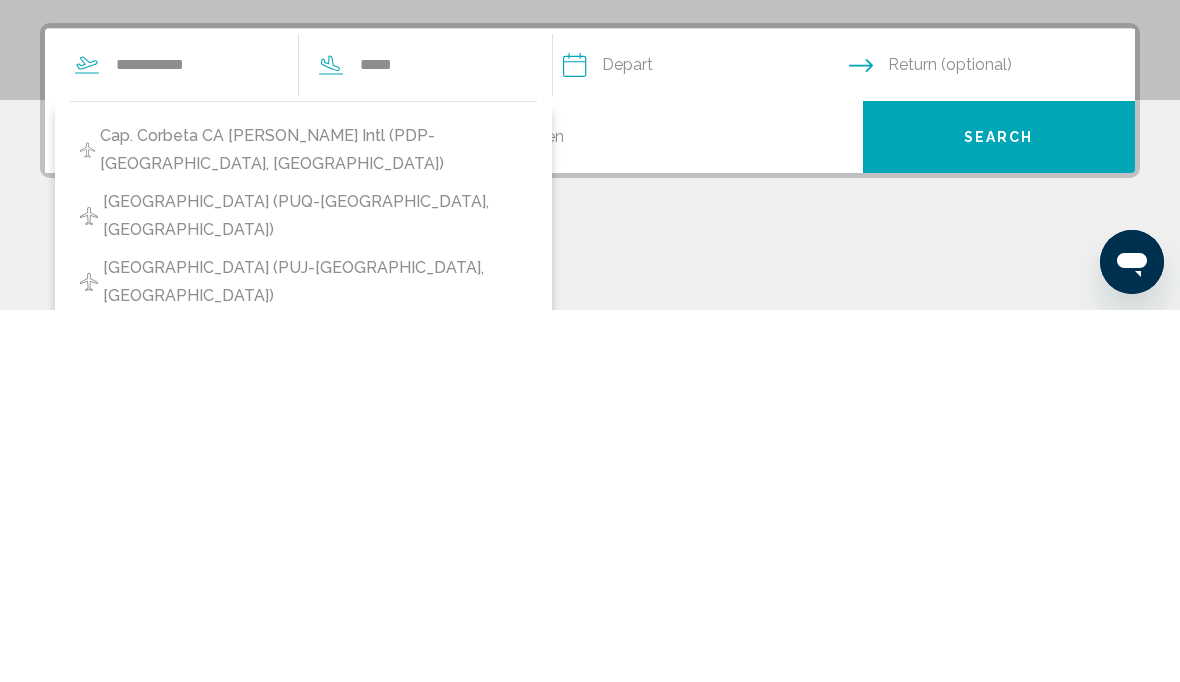 click on "[GEOGRAPHIC_DATA] (PUJ-[GEOGRAPHIC_DATA], [GEOGRAPHIC_DATA])" at bounding box center [315, 654] 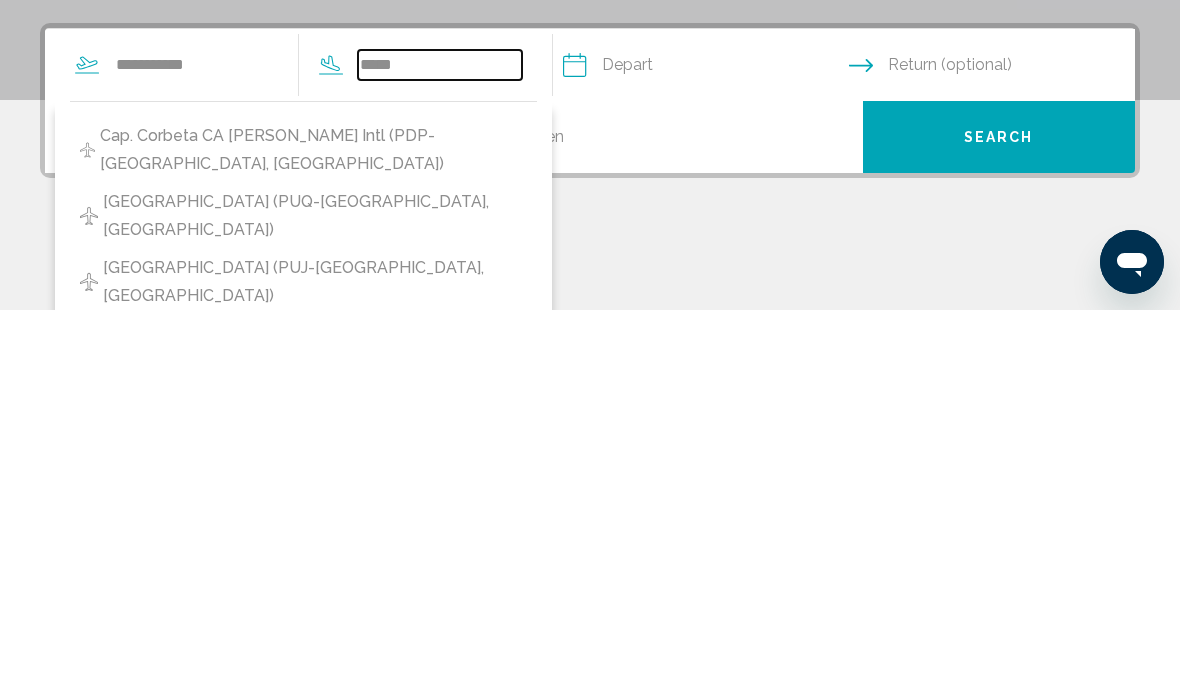type on "**********" 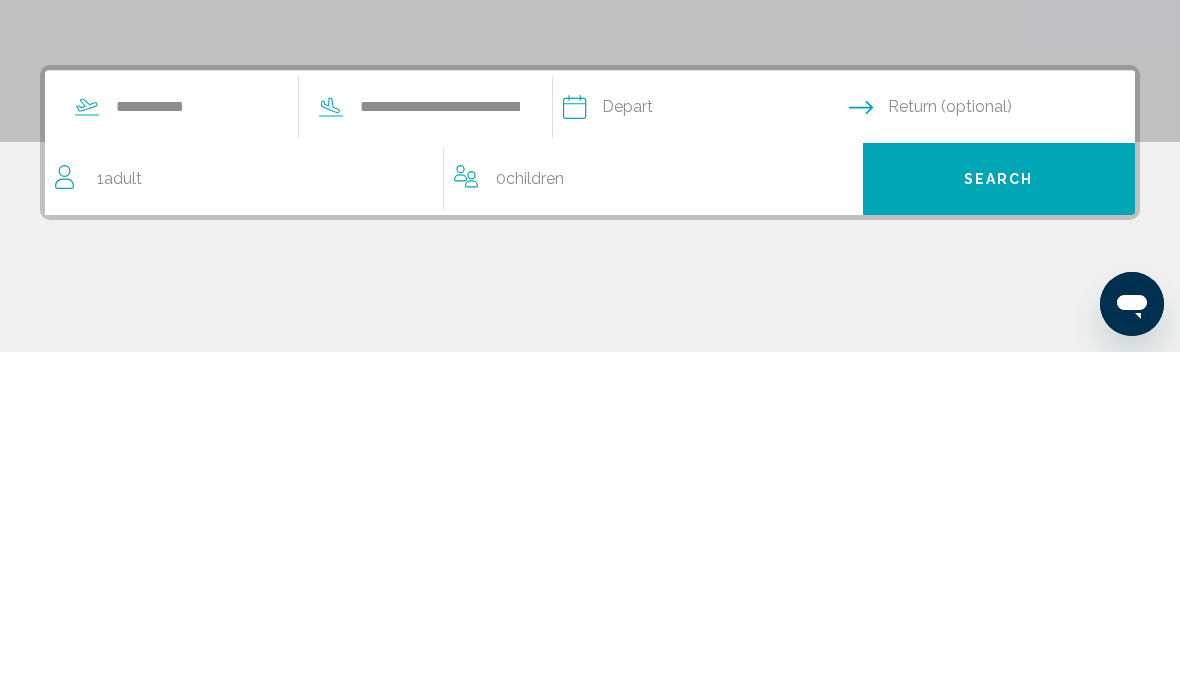 click at bounding box center [705, 440] 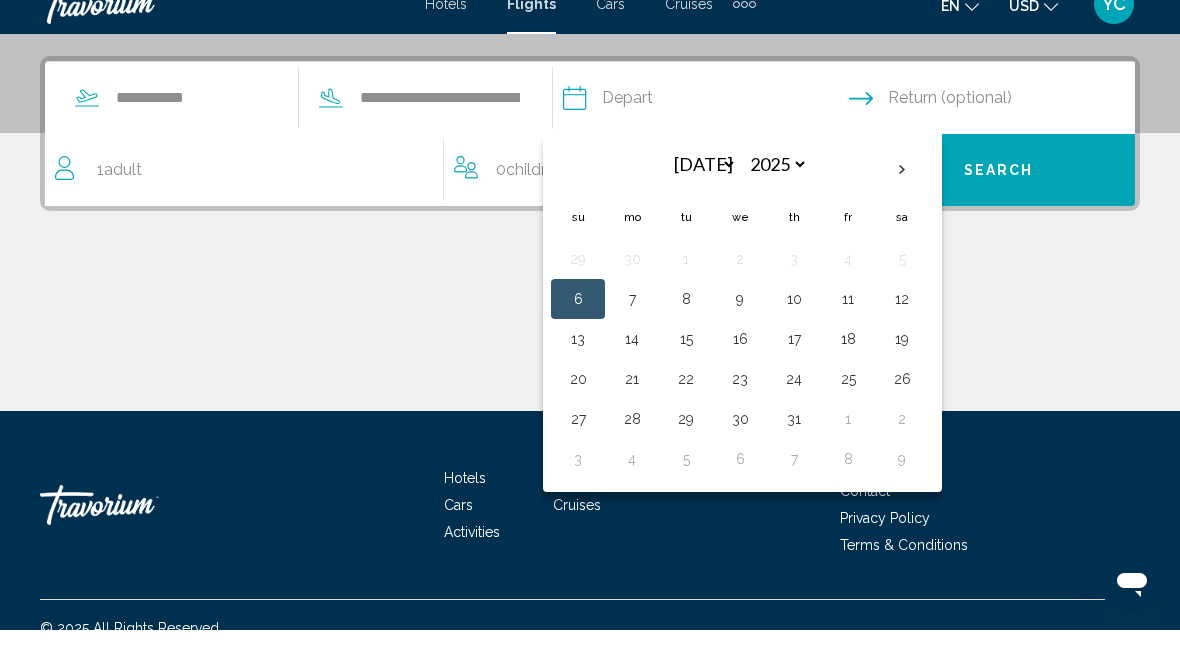 scroll, scrollTop: 467, scrollLeft: 0, axis: vertical 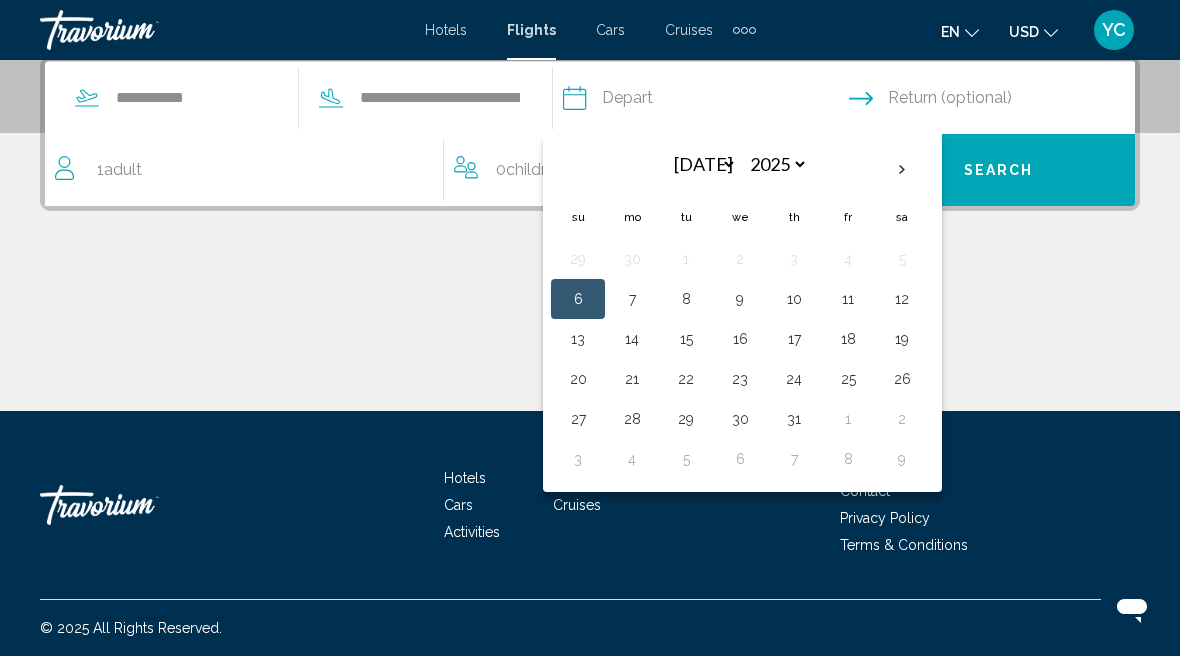 click on "2" at bounding box center [902, 419] 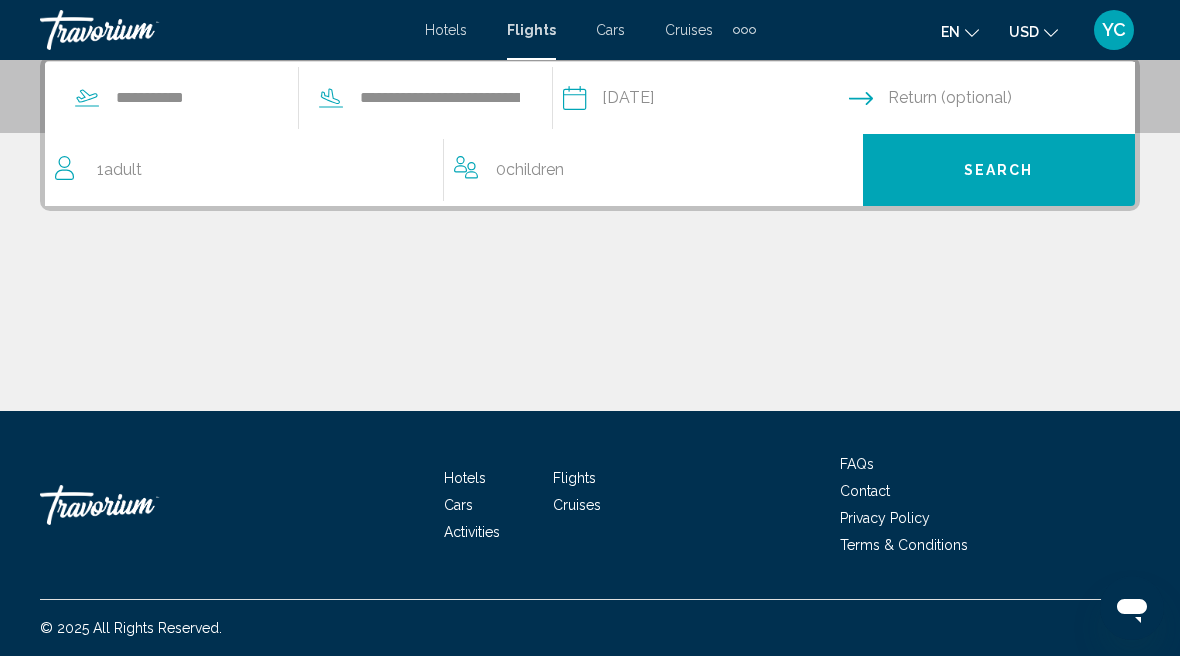 click at bounding box center [996, 101] 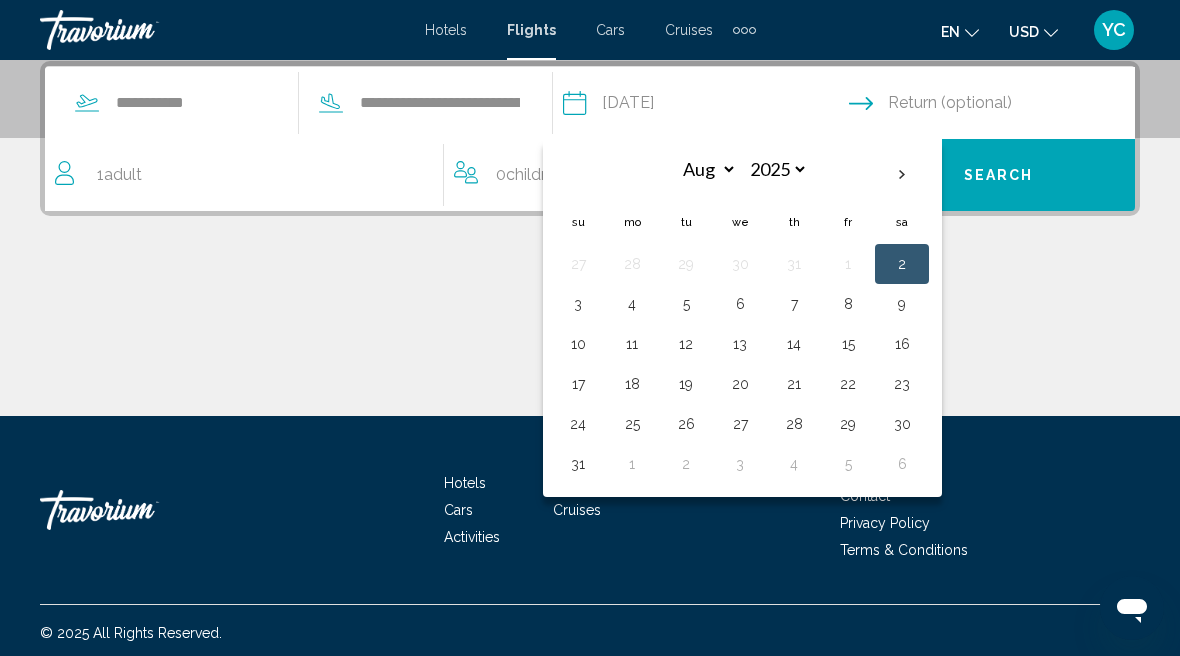 scroll, scrollTop: 458, scrollLeft: 0, axis: vertical 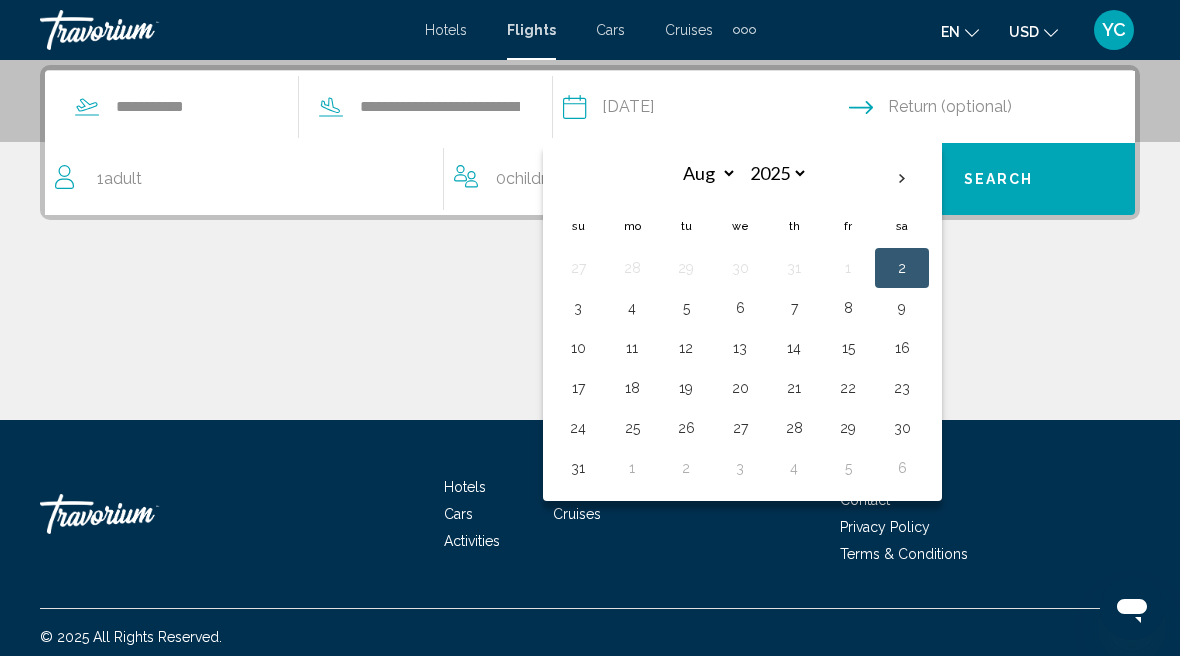 click on "7" at bounding box center (794, 308) 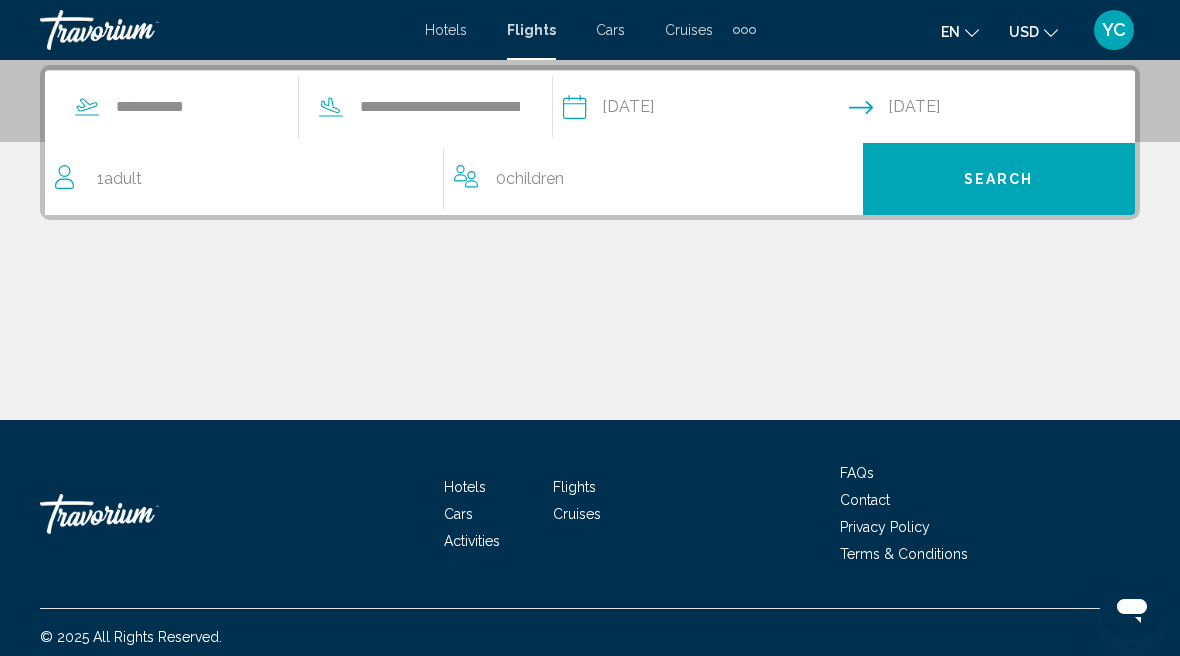 click on "Adult" at bounding box center [123, 178] 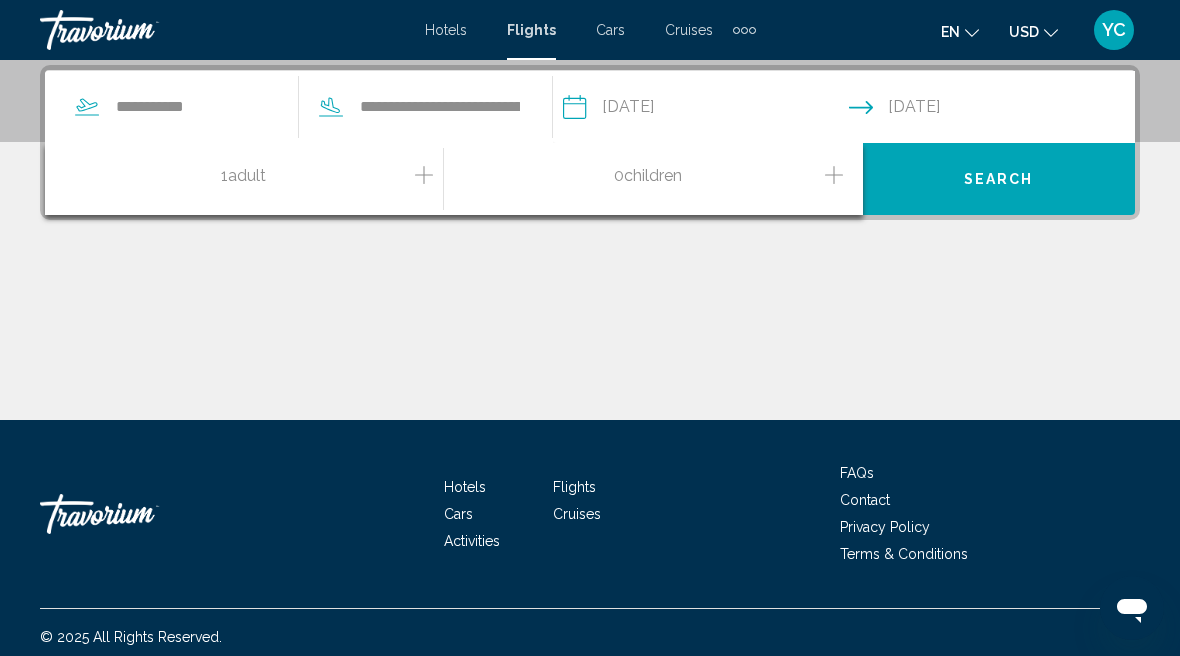 click 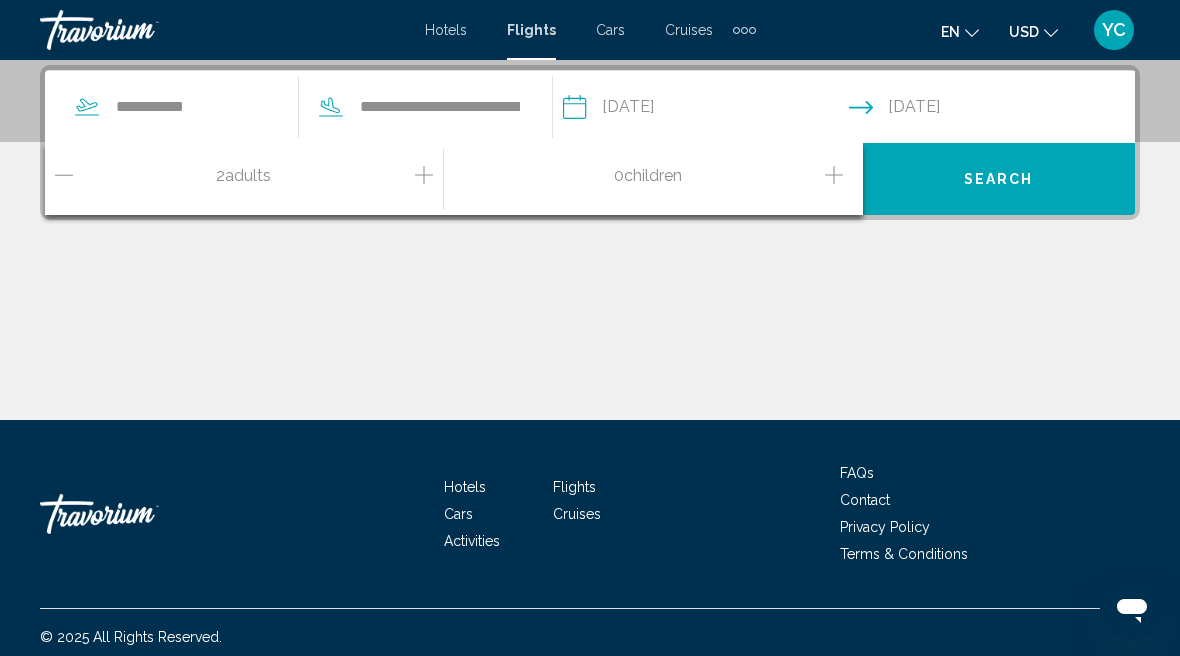 click 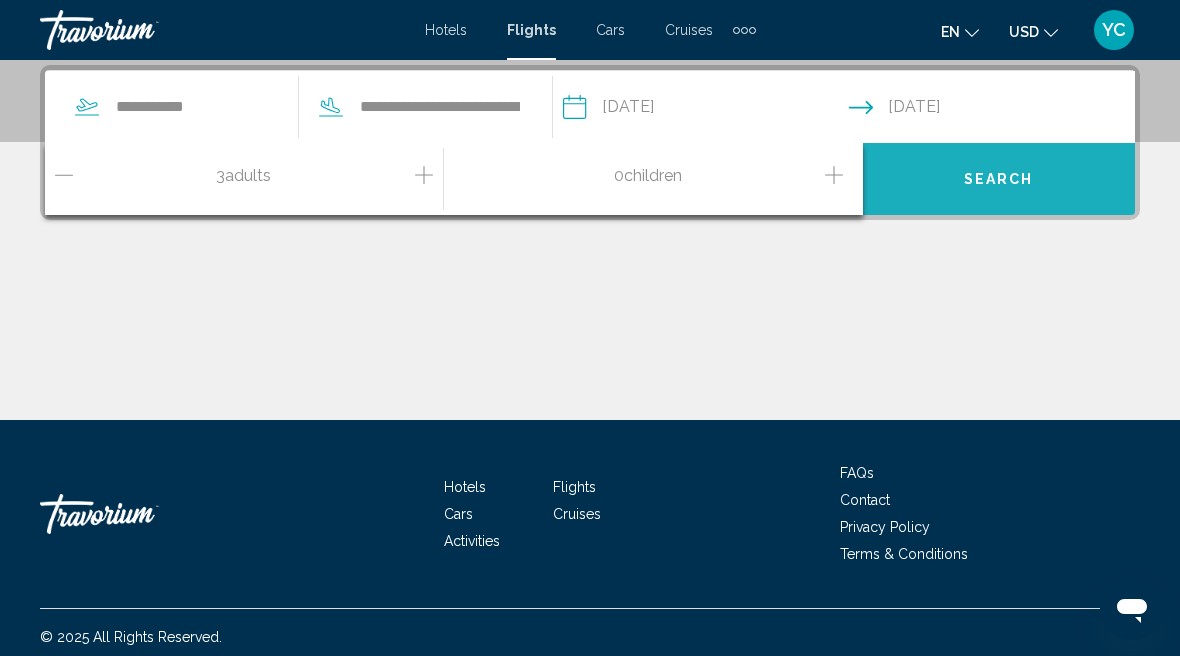 click on "Search" at bounding box center [999, 179] 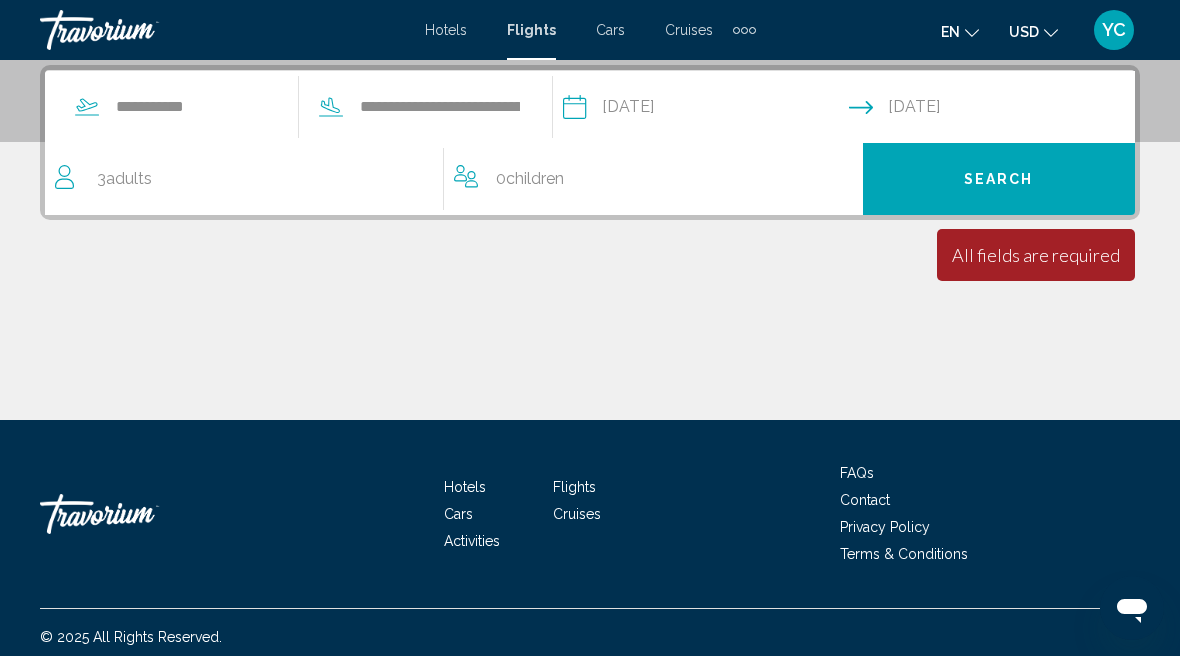 click on "Search" at bounding box center (999, 180) 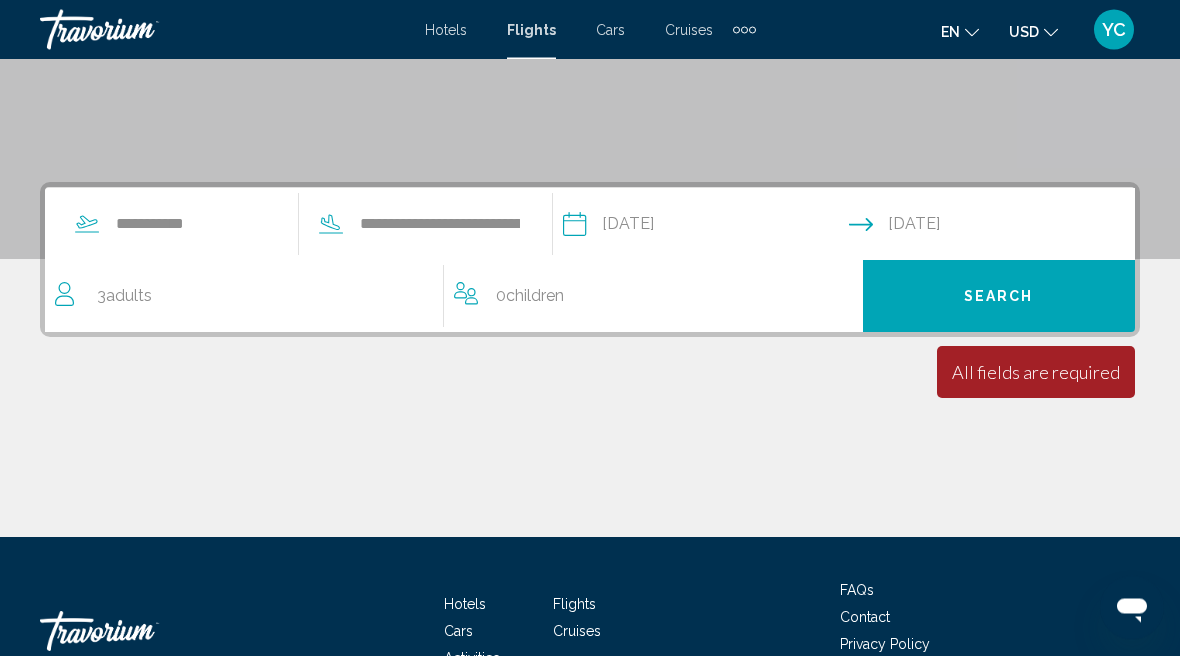 scroll, scrollTop: 330, scrollLeft: 0, axis: vertical 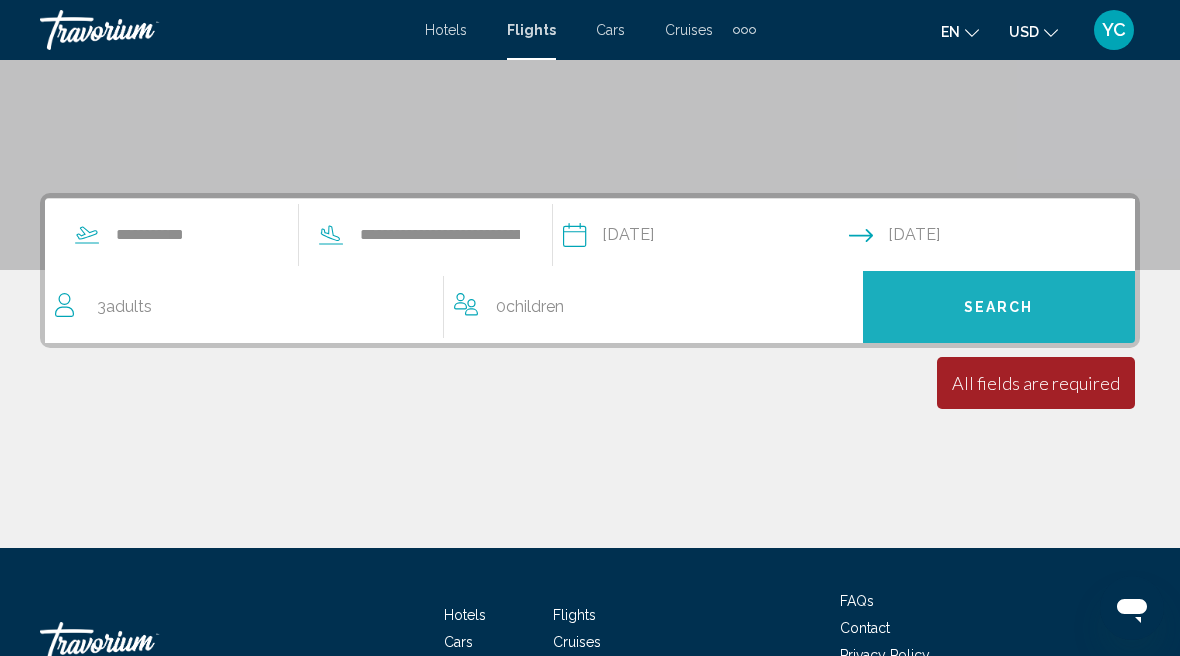 click on "Search" at bounding box center (999, 307) 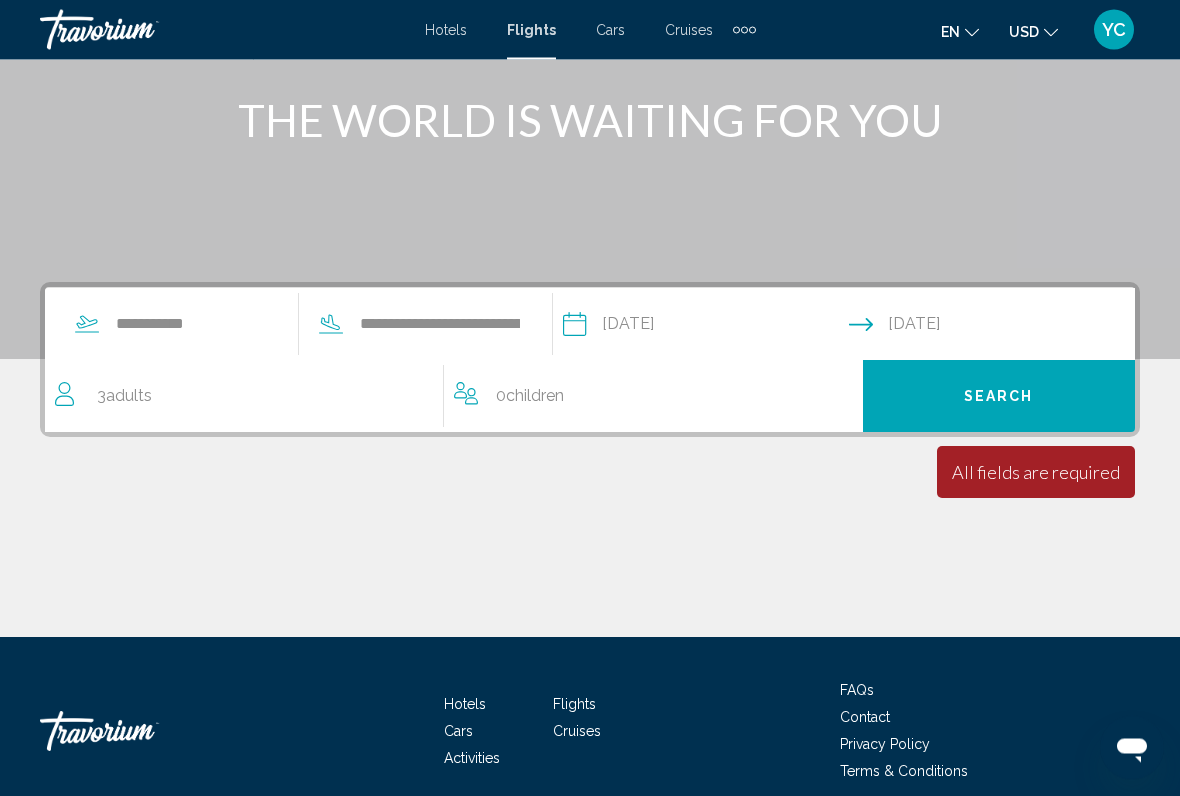 scroll, scrollTop: 241, scrollLeft: 0, axis: vertical 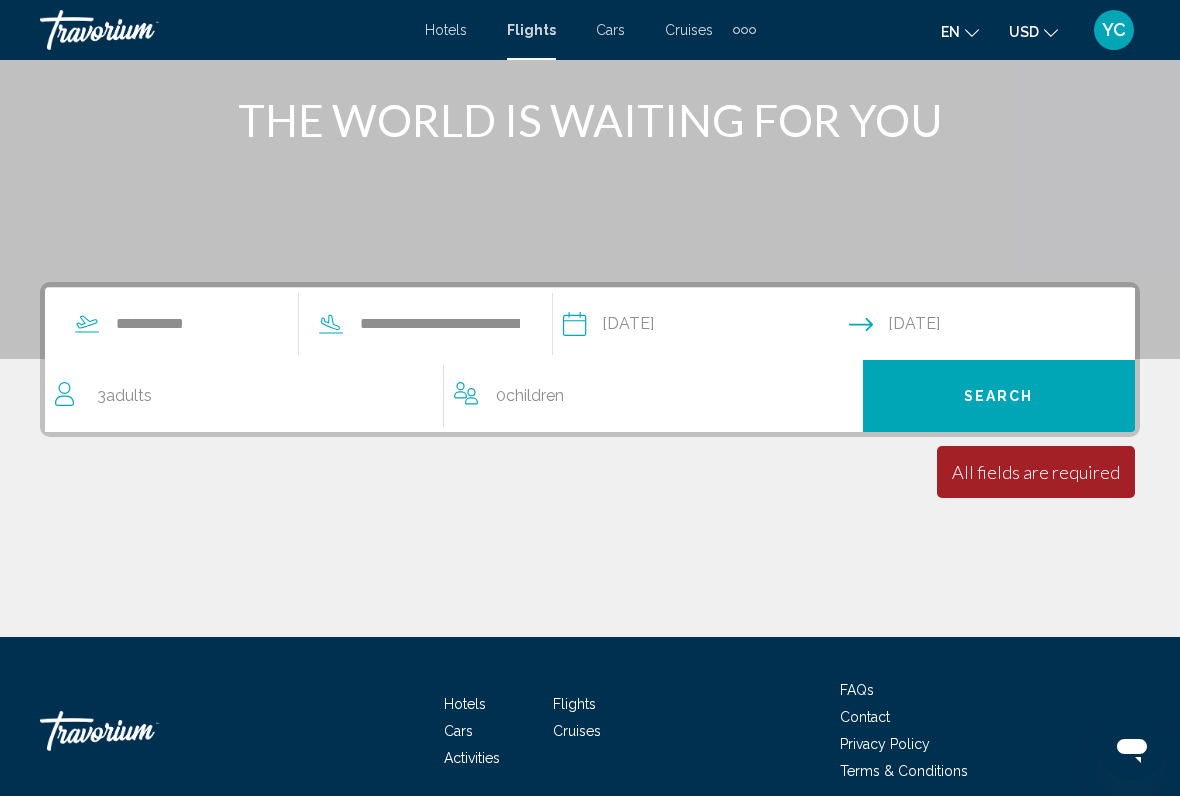click on "Search" at bounding box center [999, 396] 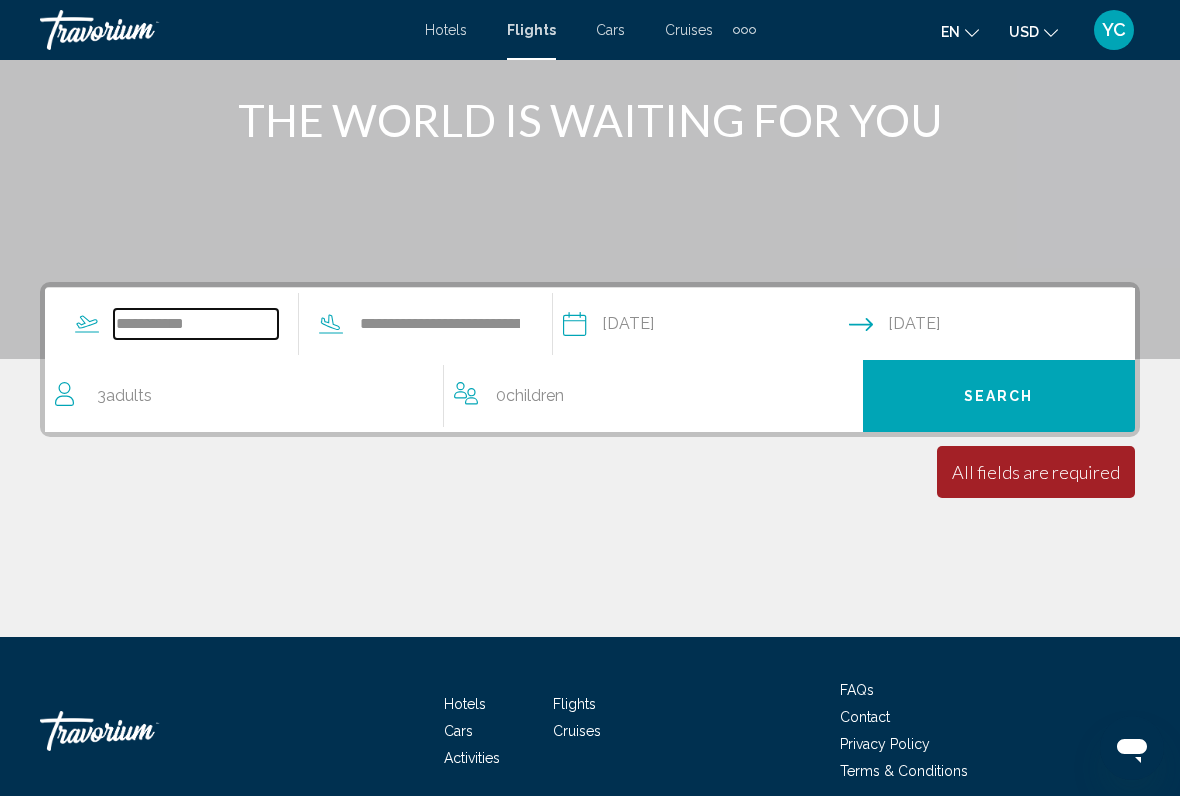 click on "**********" at bounding box center [196, 324] 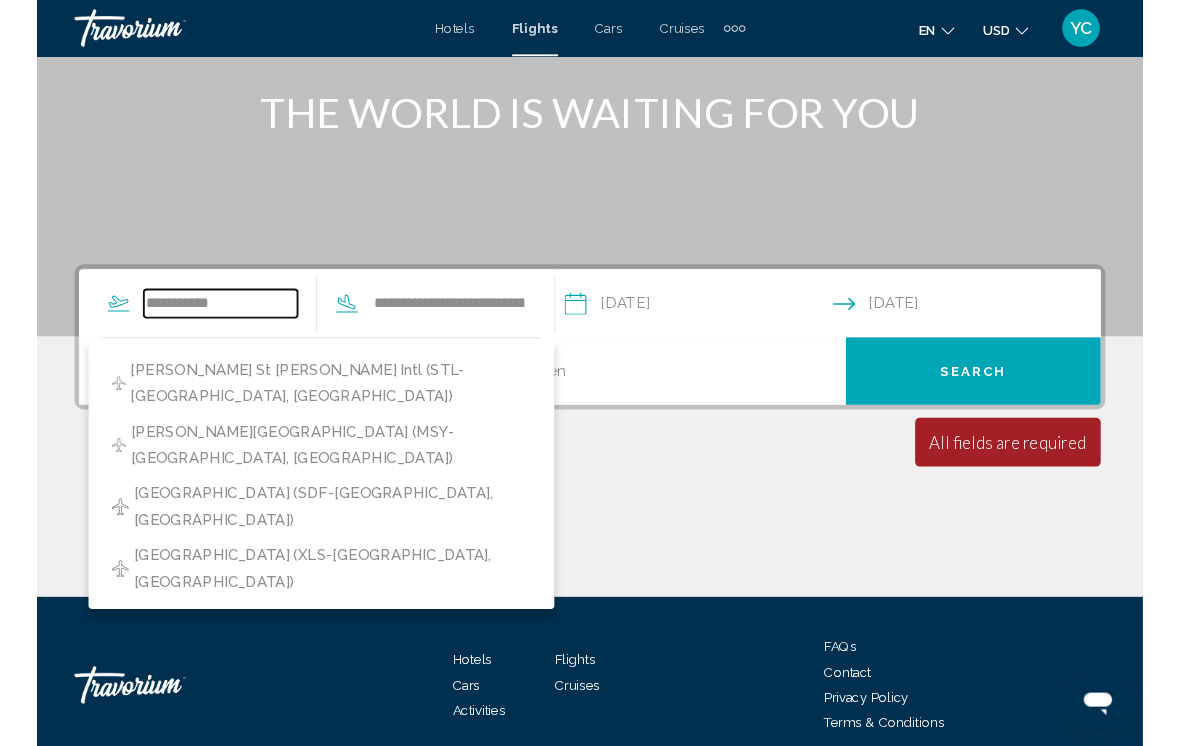 scroll, scrollTop: 240, scrollLeft: 0, axis: vertical 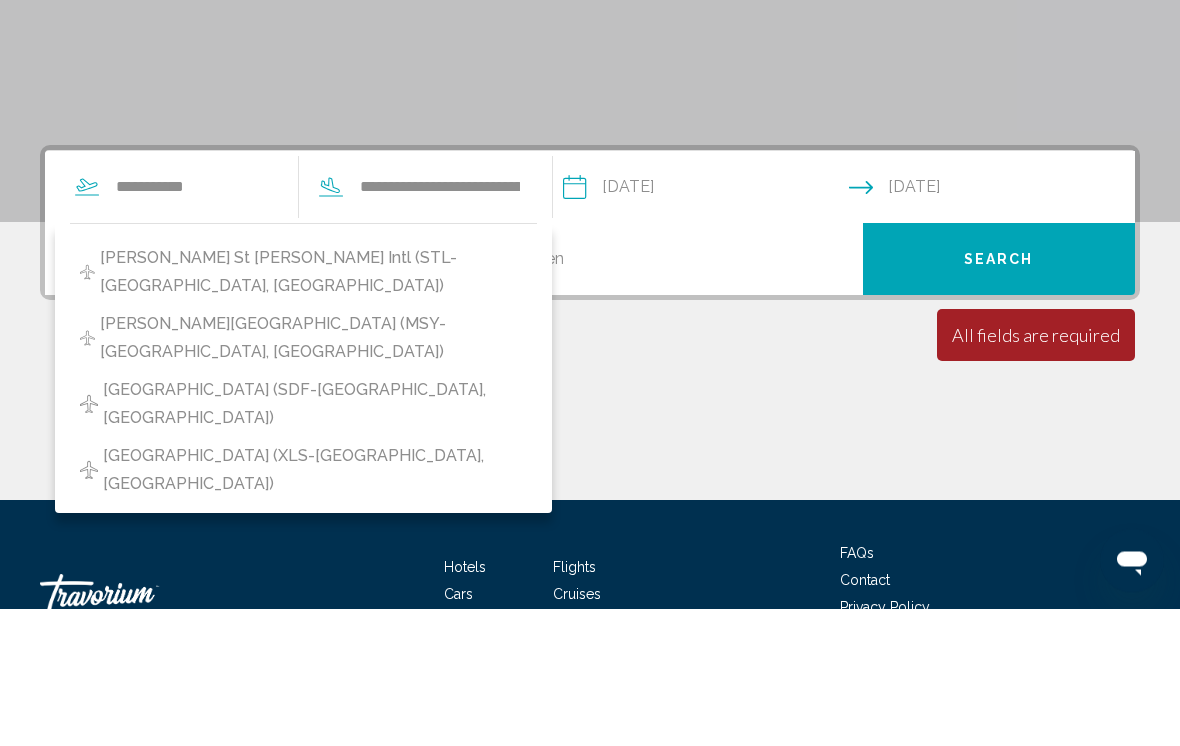 click on "[PERSON_NAME] St [PERSON_NAME] Intl (STL-[GEOGRAPHIC_DATA], [GEOGRAPHIC_DATA])" at bounding box center [313, 410] 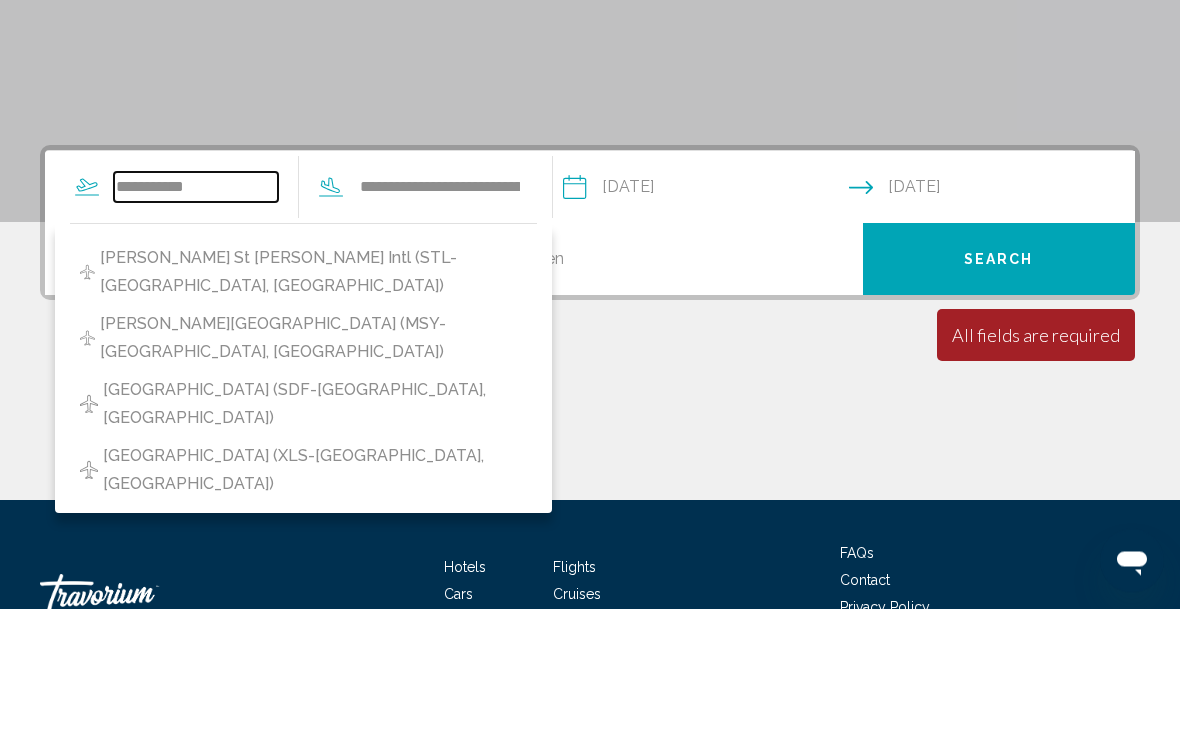 type on "**********" 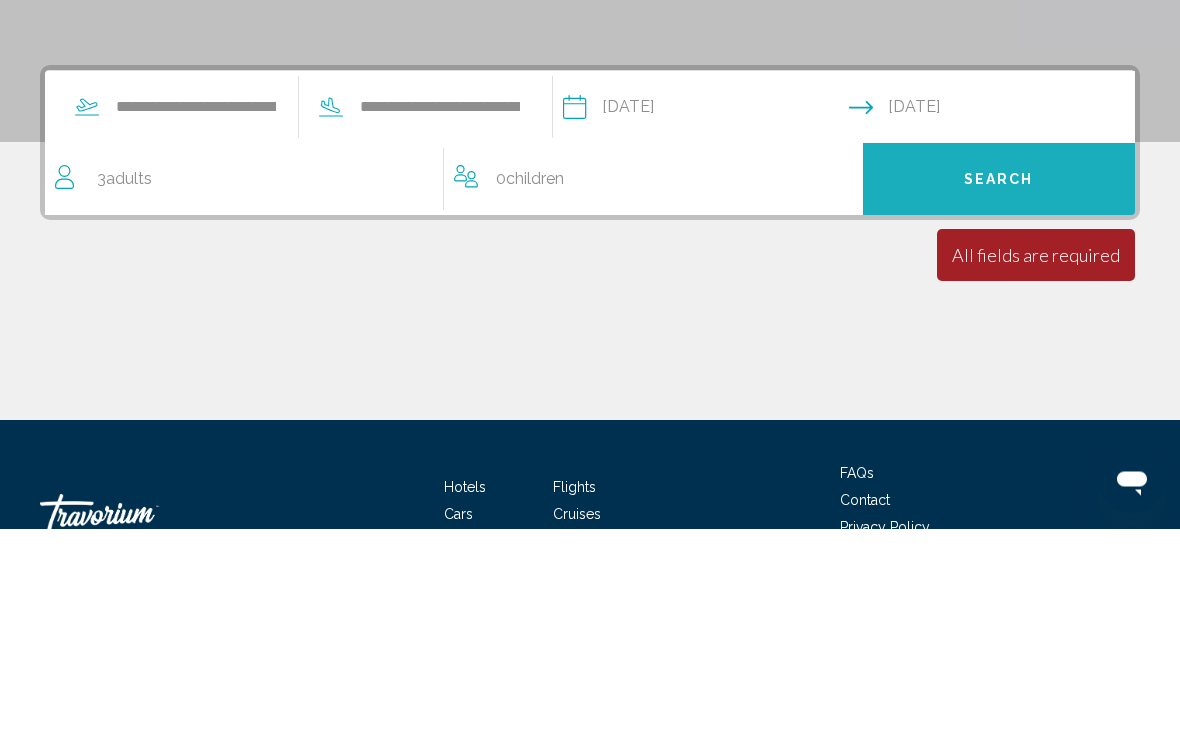 click on "Search" at bounding box center (999, 397) 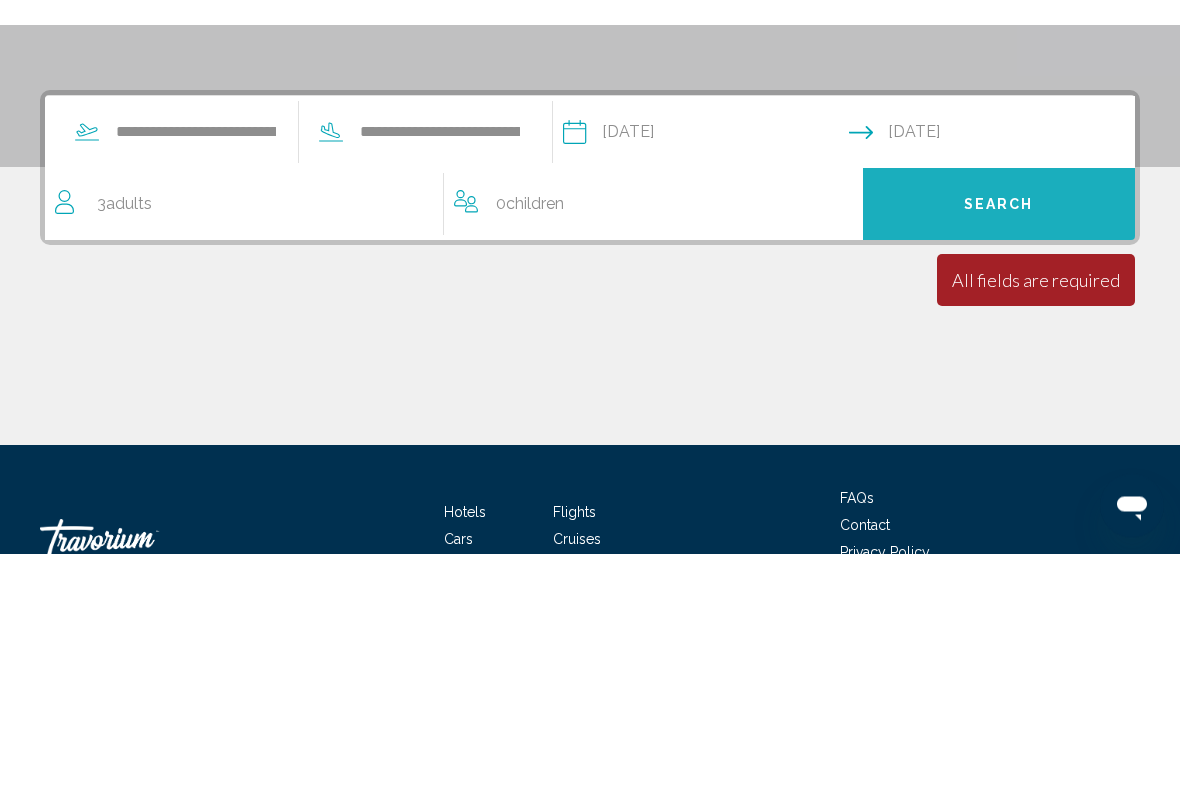scroll, scrollTop: 327, scrollLeft: 0, axis: vertical 